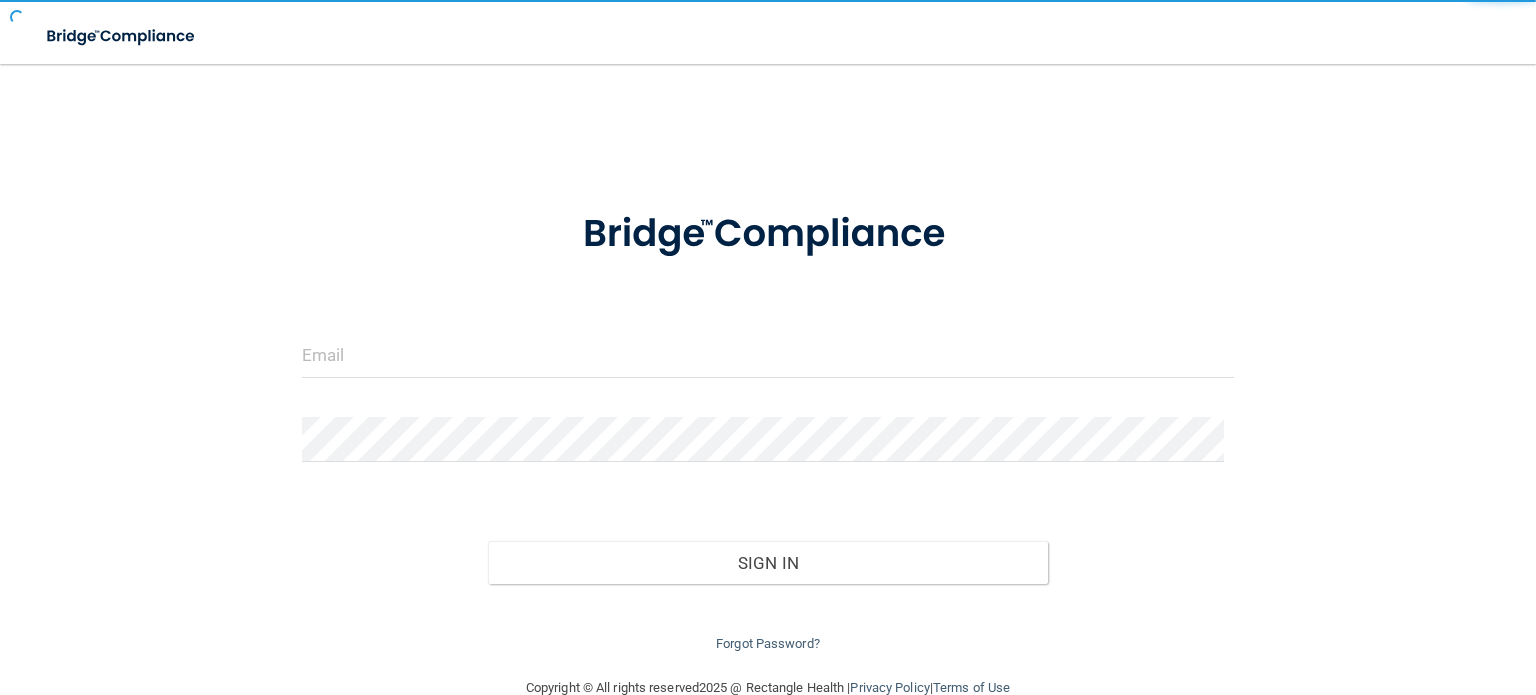 scroll, scrollTop: 0, scrollLeft: 0, axis: both 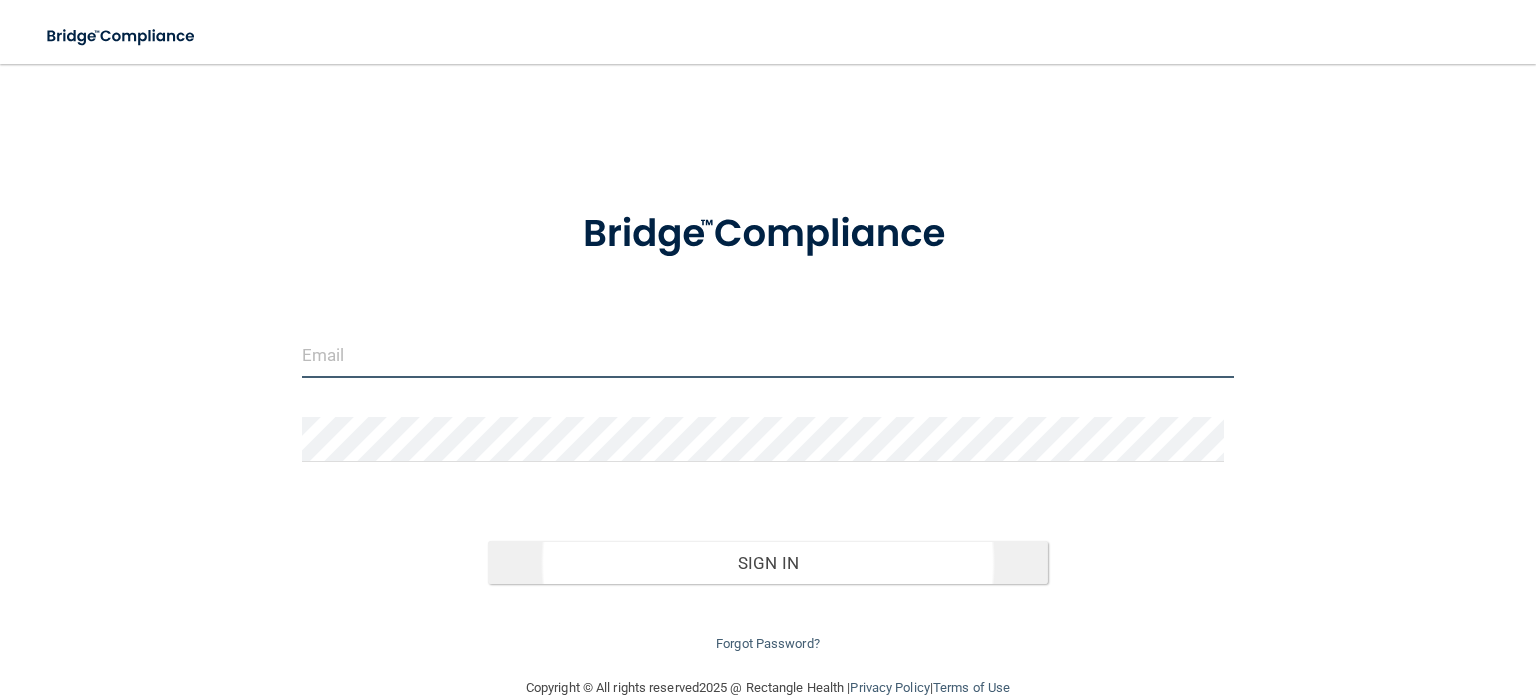 type on "[EMAIL]" 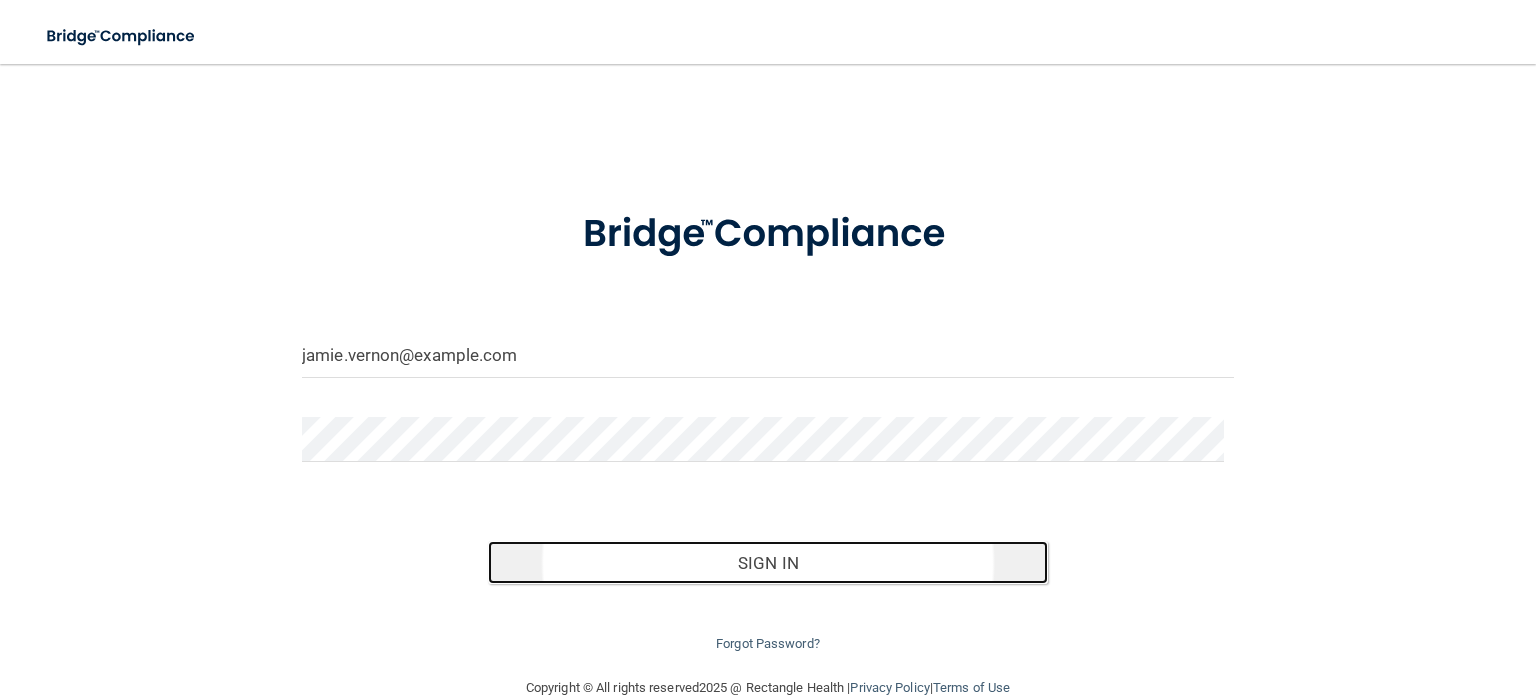 click on "Sign In" at bounding box center [767, 563] 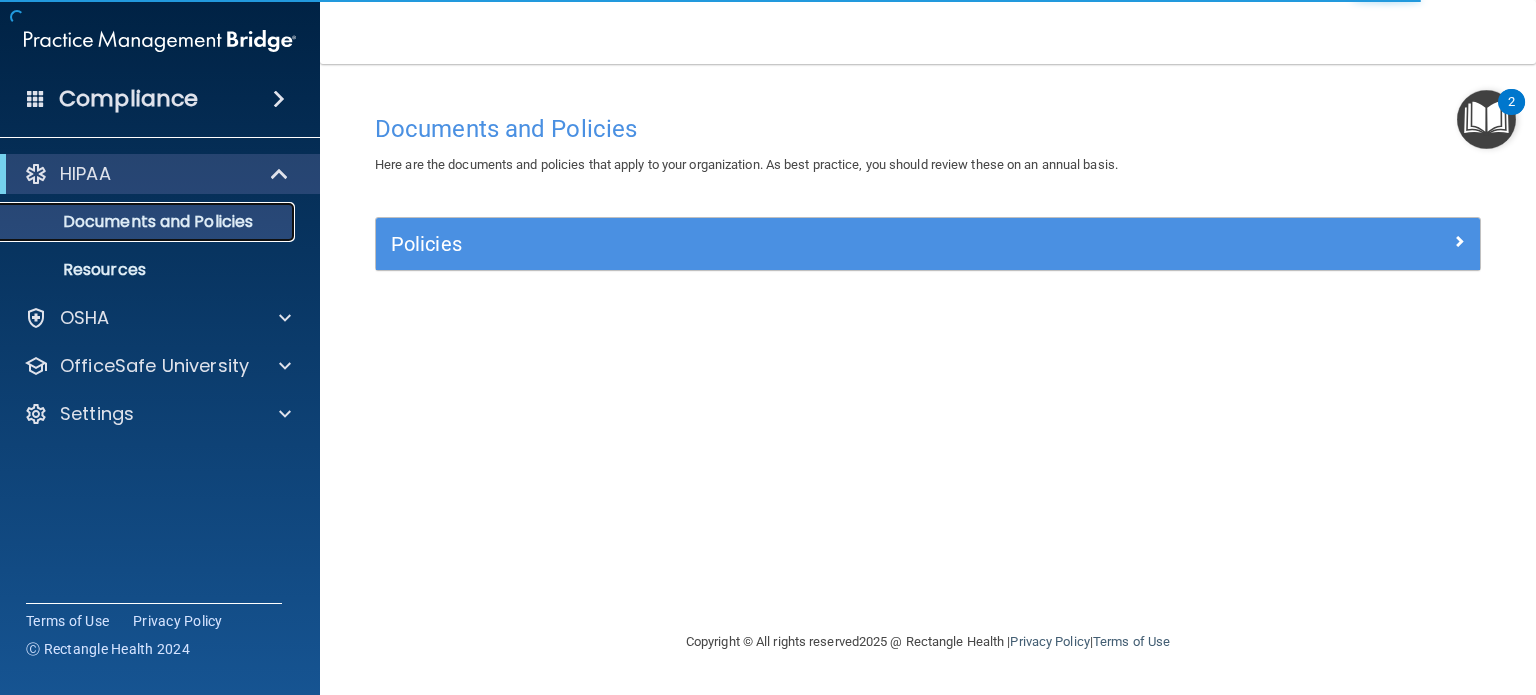 click on "Documents and Policies" at bounding box center (149, 222) 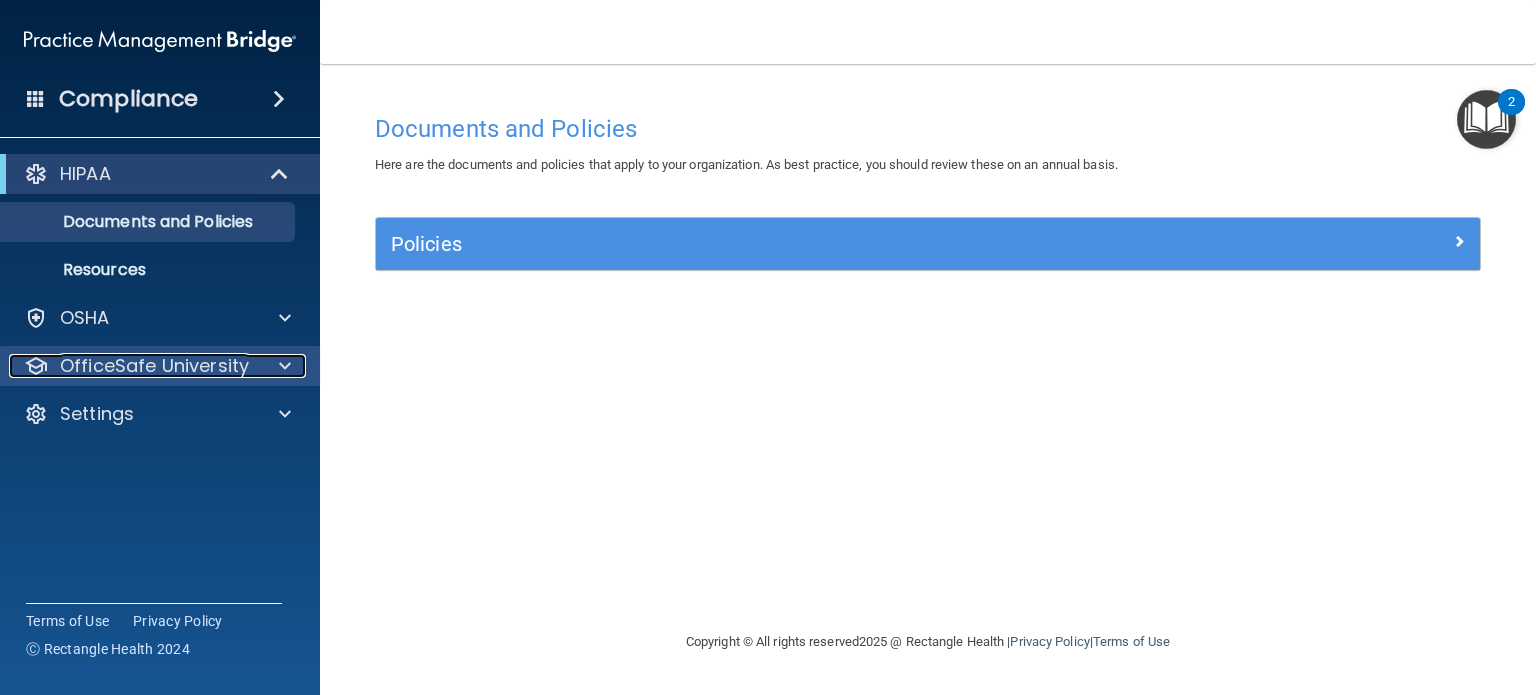 click on "OfficeSafe University" at bounding box center (154, 366) 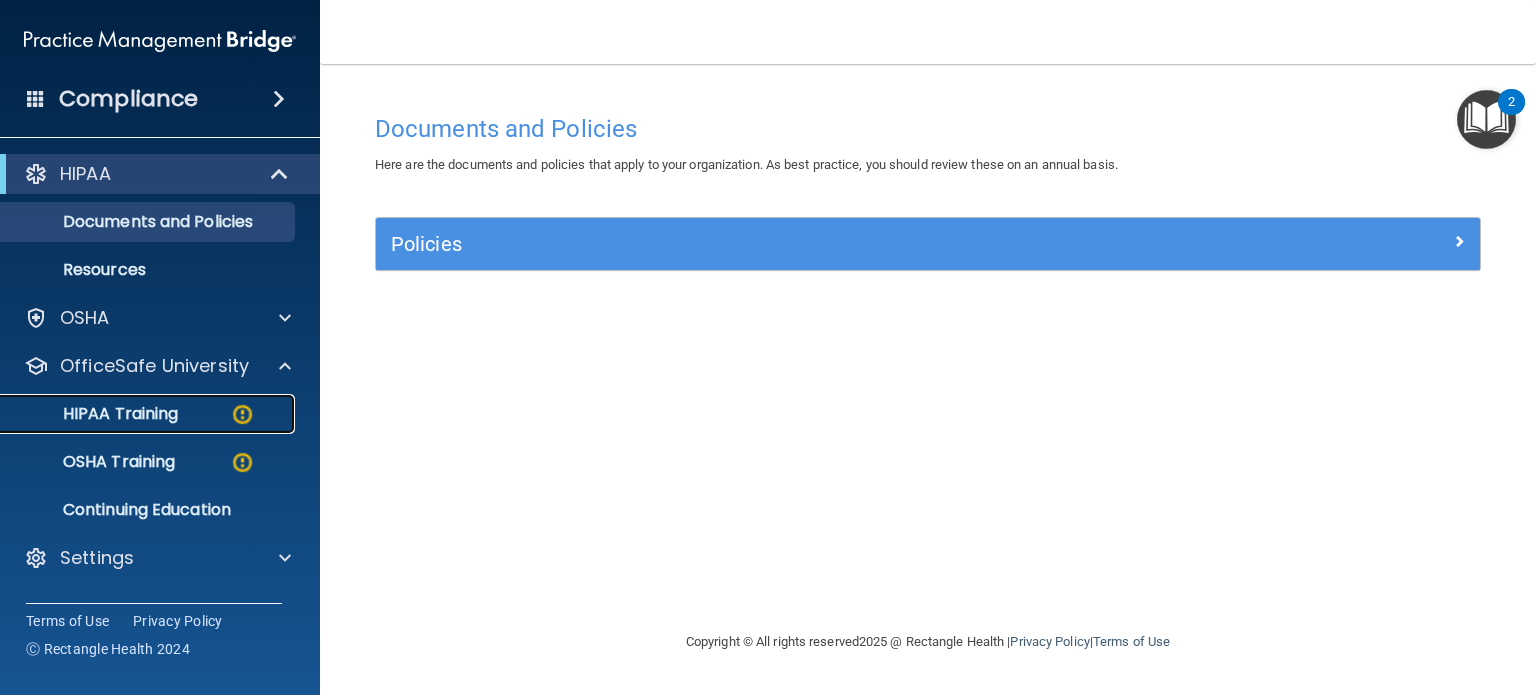 click on "HIPAA Training" at bounding box center [95, 414] 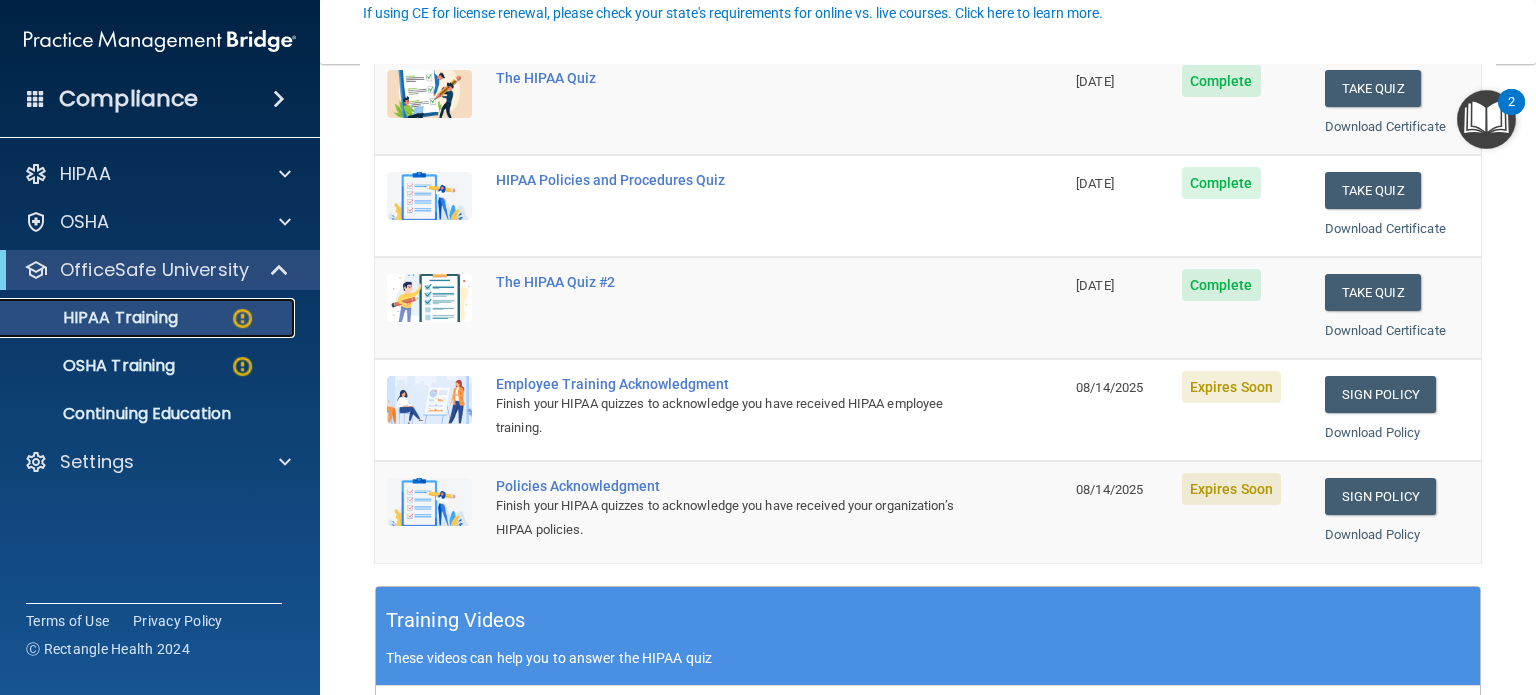 scroll, scrollTop: 300, scrollLeft: 0, axis: vertical 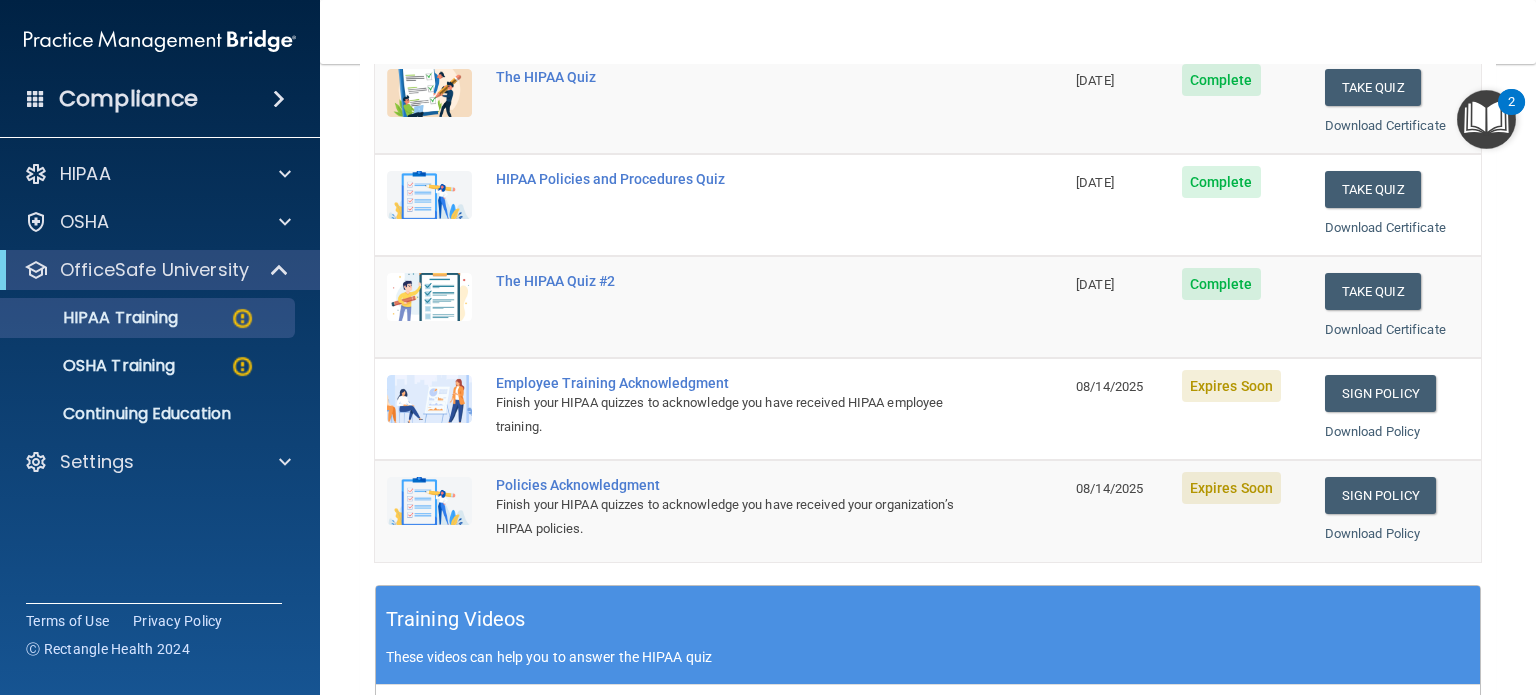 click at bounding box center (429, 399) 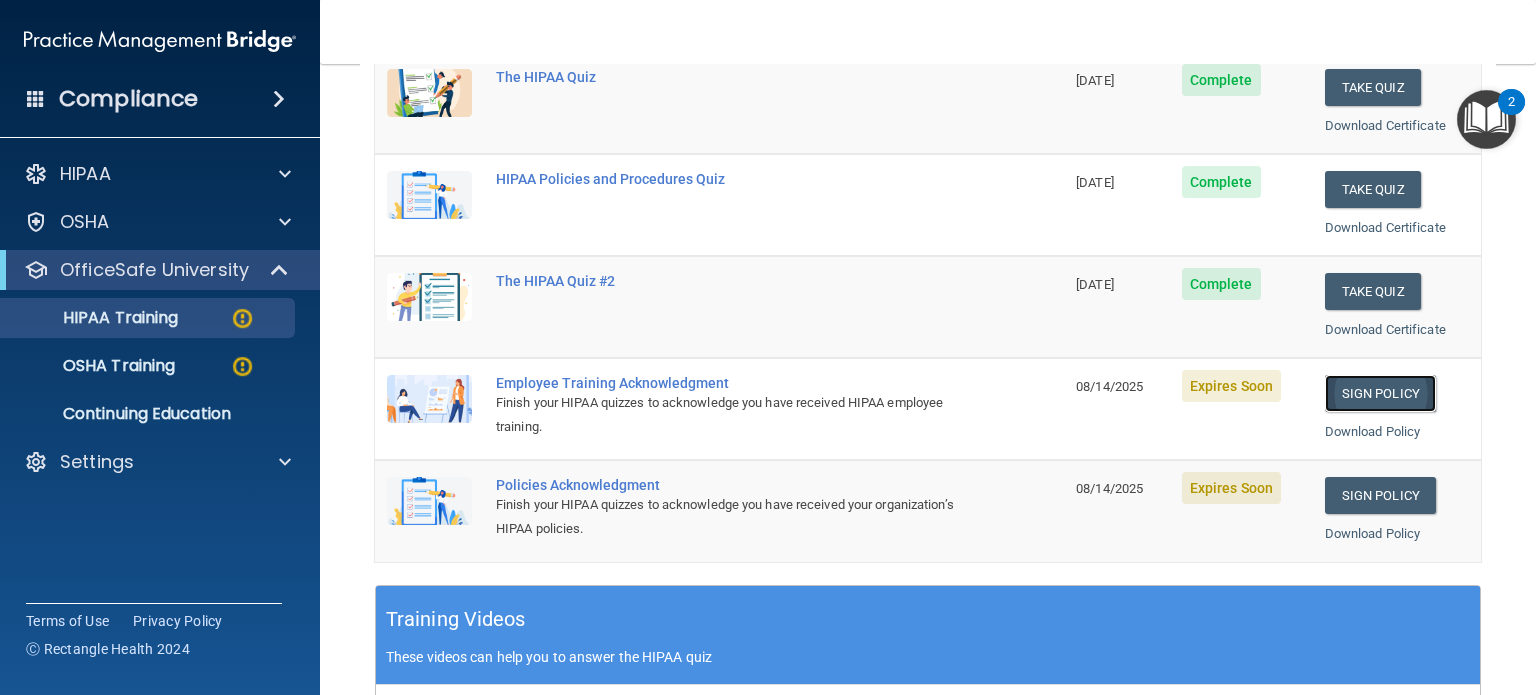 click on "Sign Policy" at bounding box center (1380, 393) 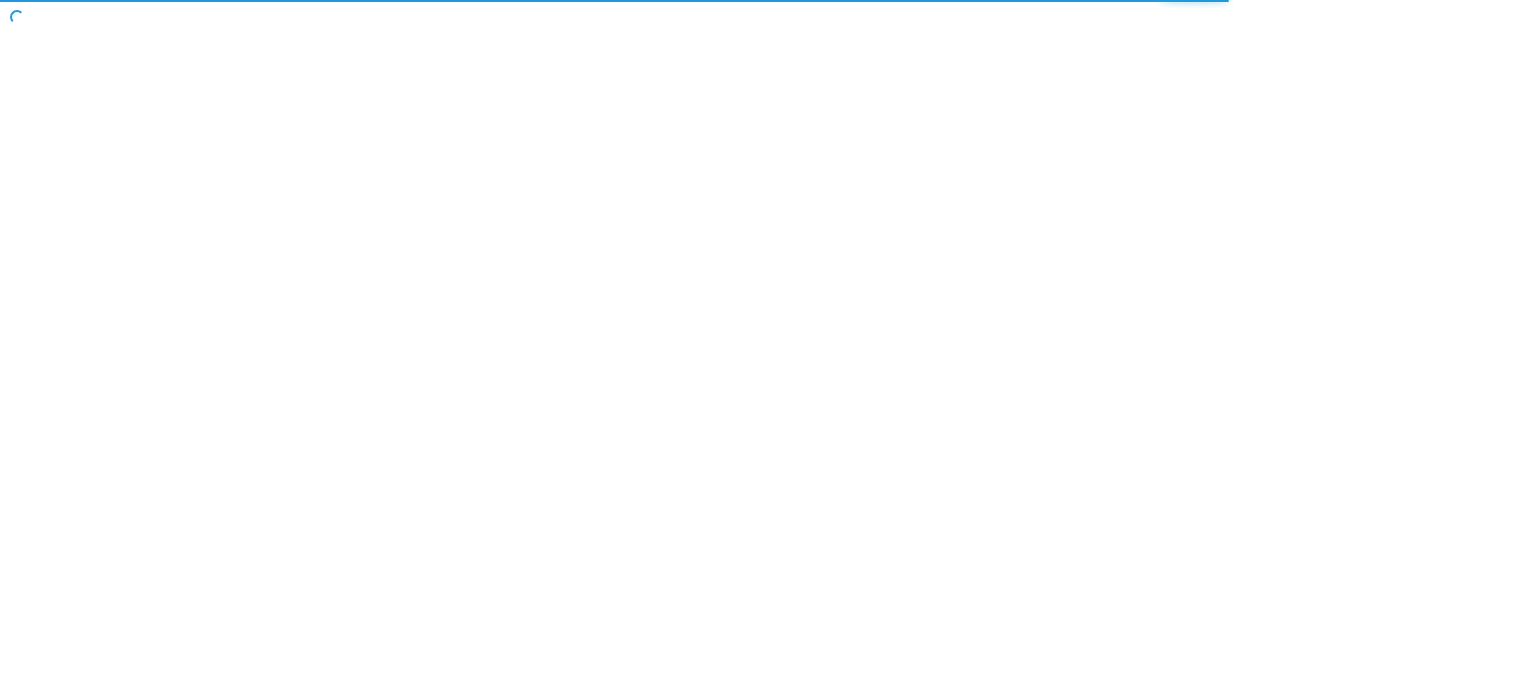 scroll, scrollTop: 0, scrollLeft: 0, axis: both 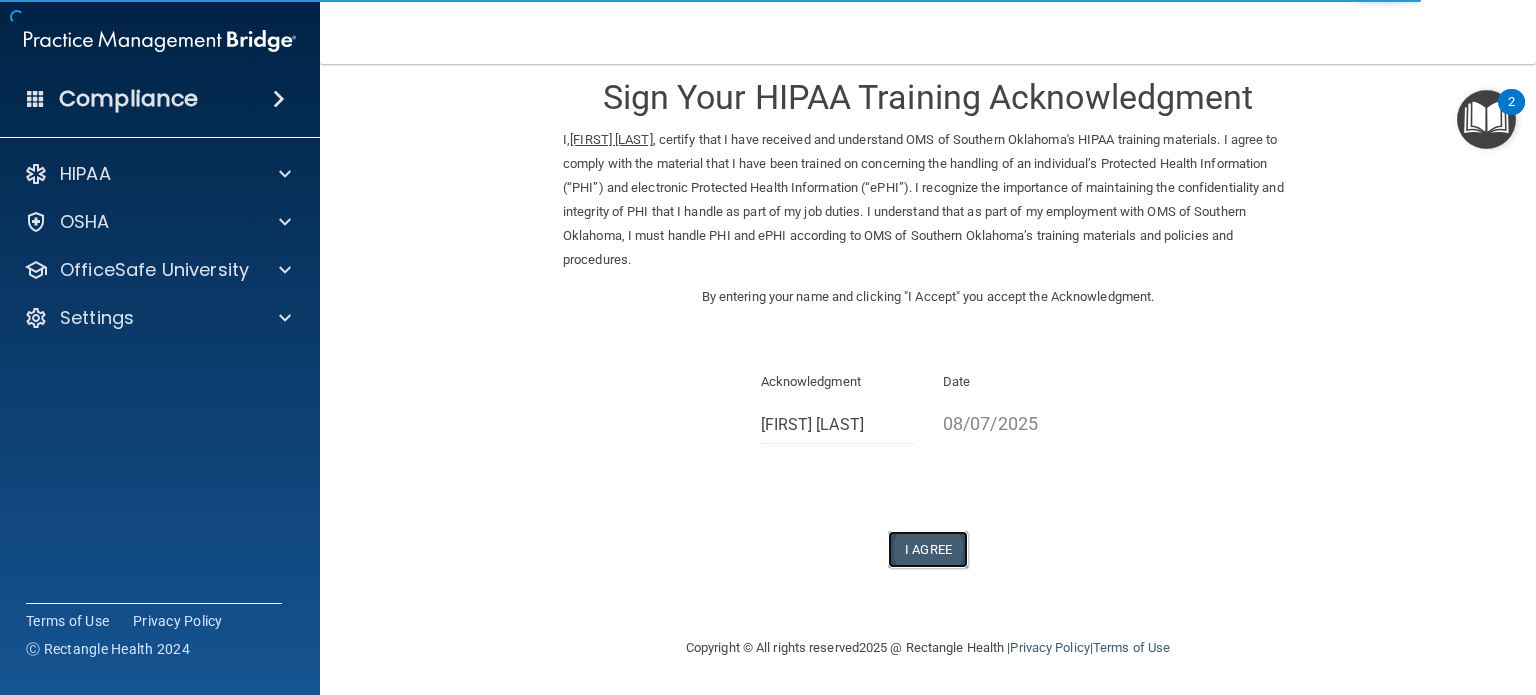 click on "I Agree" at bounding box center [928, 549] 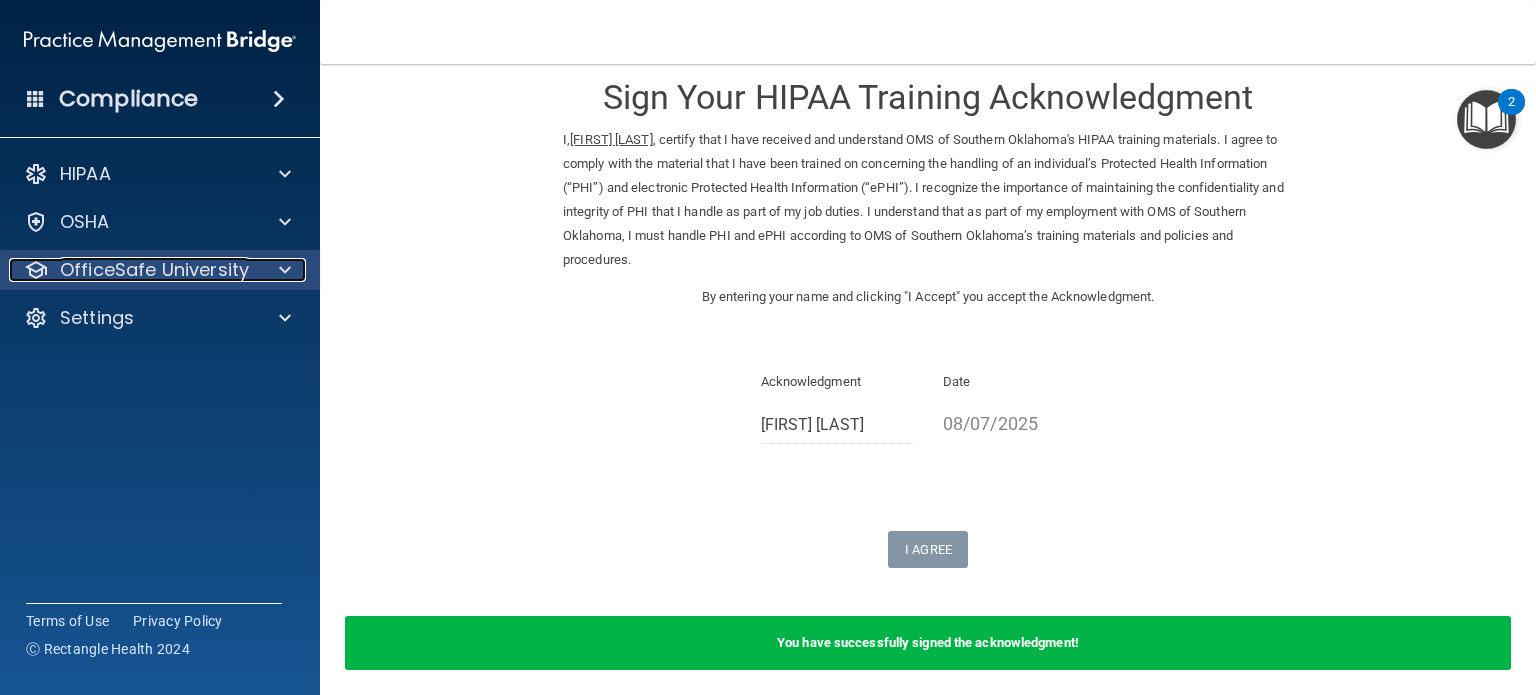 click on "OfficeSafe University" at bounding box center [154, 270] 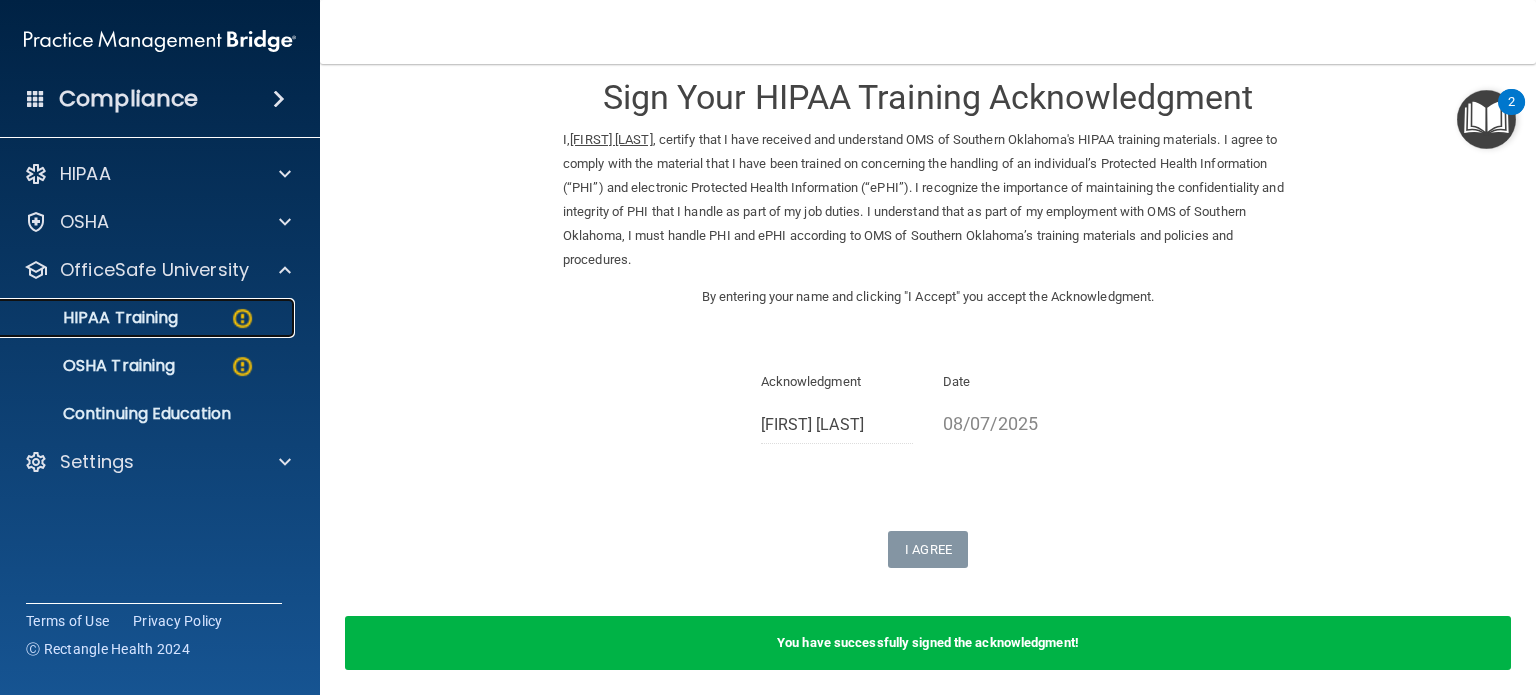 click on "HIPAA Training" at bounding box center (149, 318) 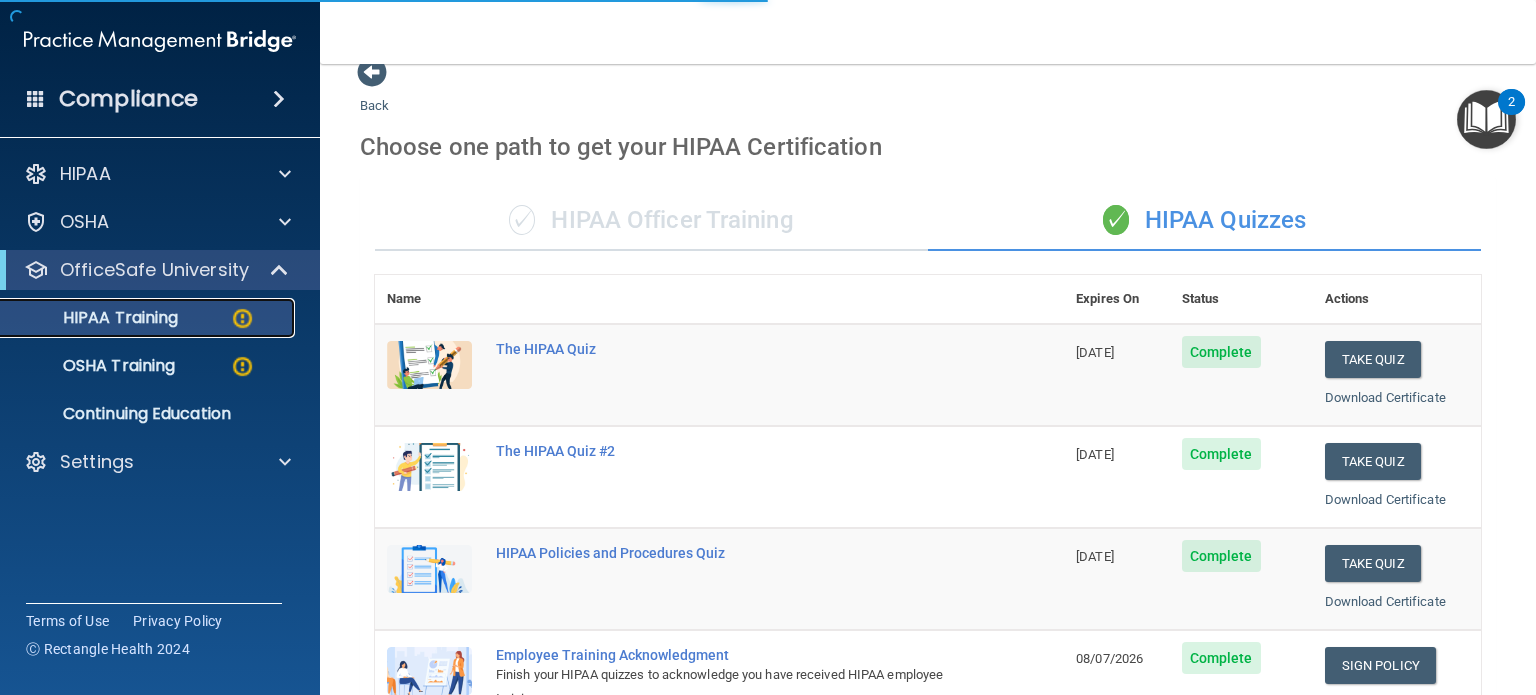 scroll, scrollTop: 728, scrollLeft: 0, axis: vertical 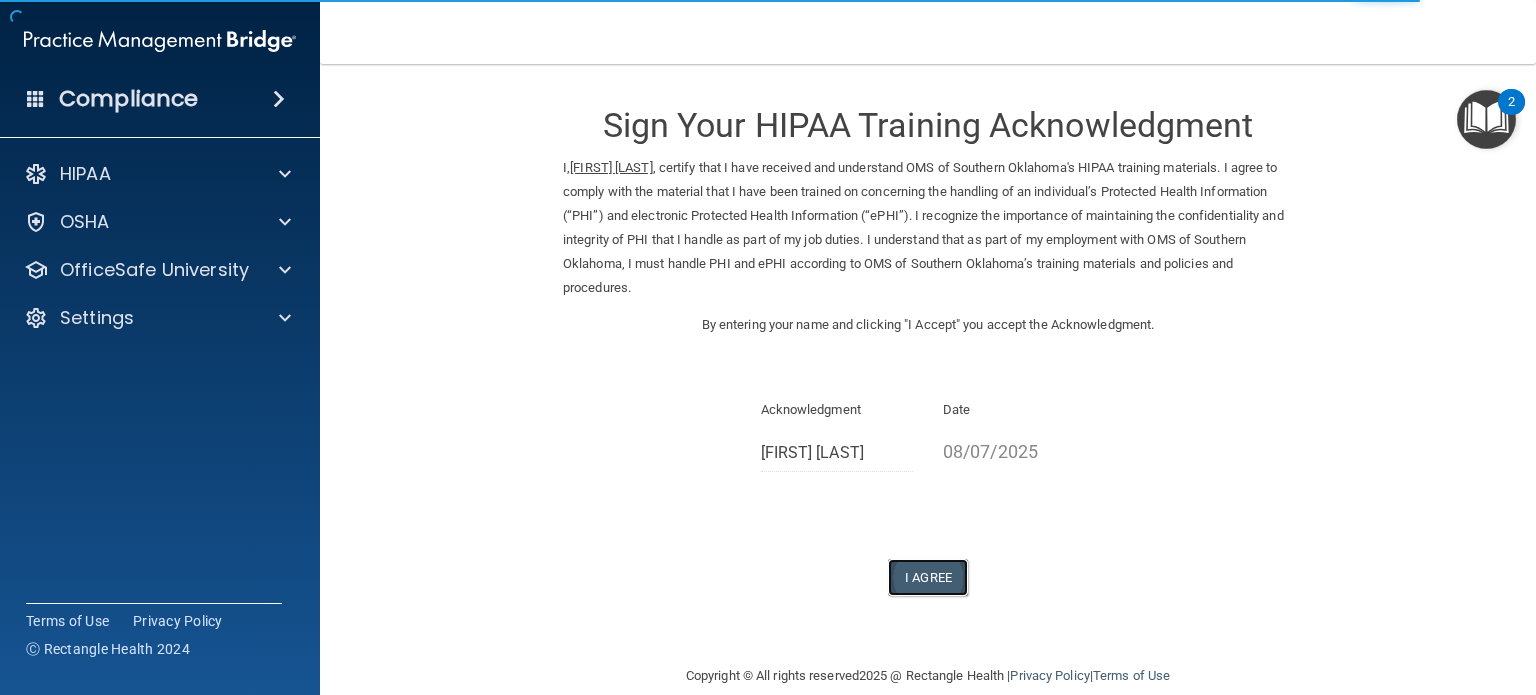 click on "I Agree" at bounding box center [928, 577] 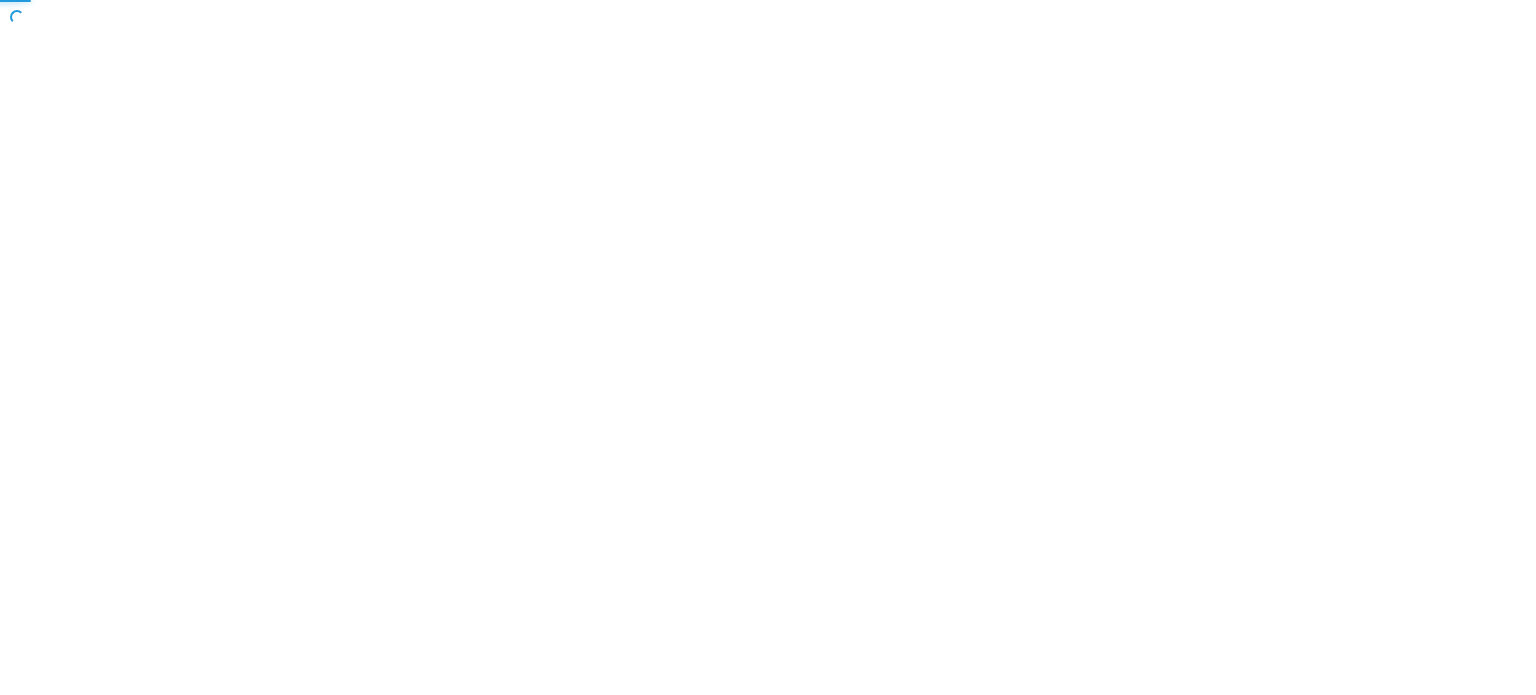 scroll, scrollTop: 0, scrollLeft: 0, axis: both 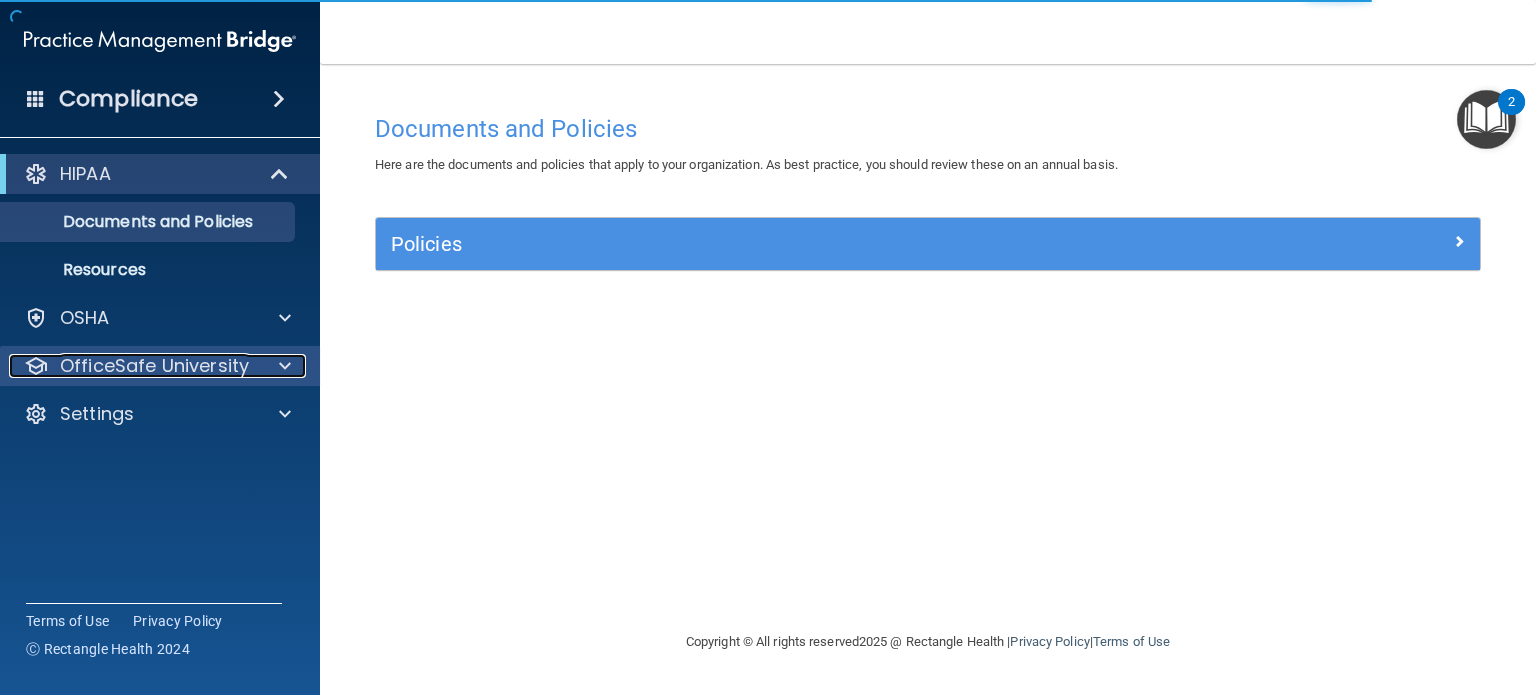click on "OfficeSafe University" at bounding box center (154, 366) 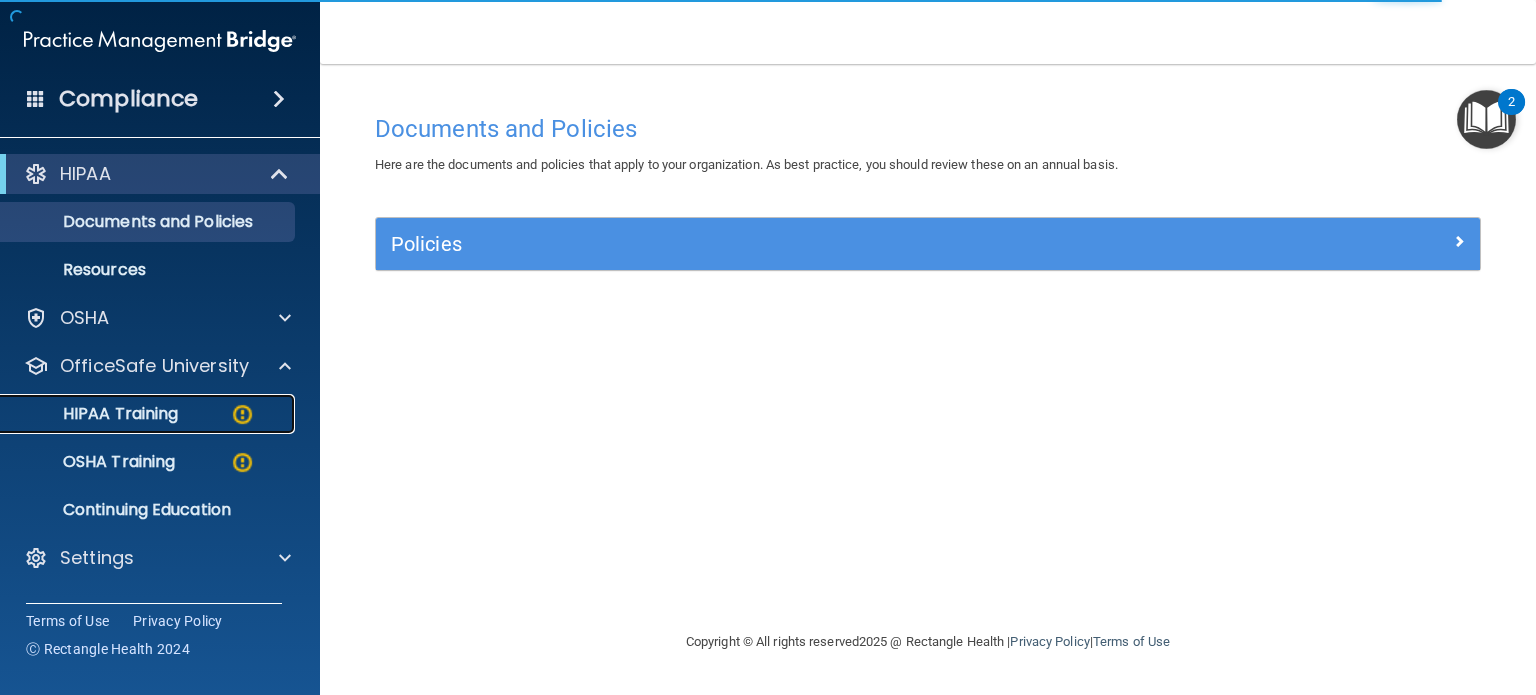 click at bounding box center [242, 414] 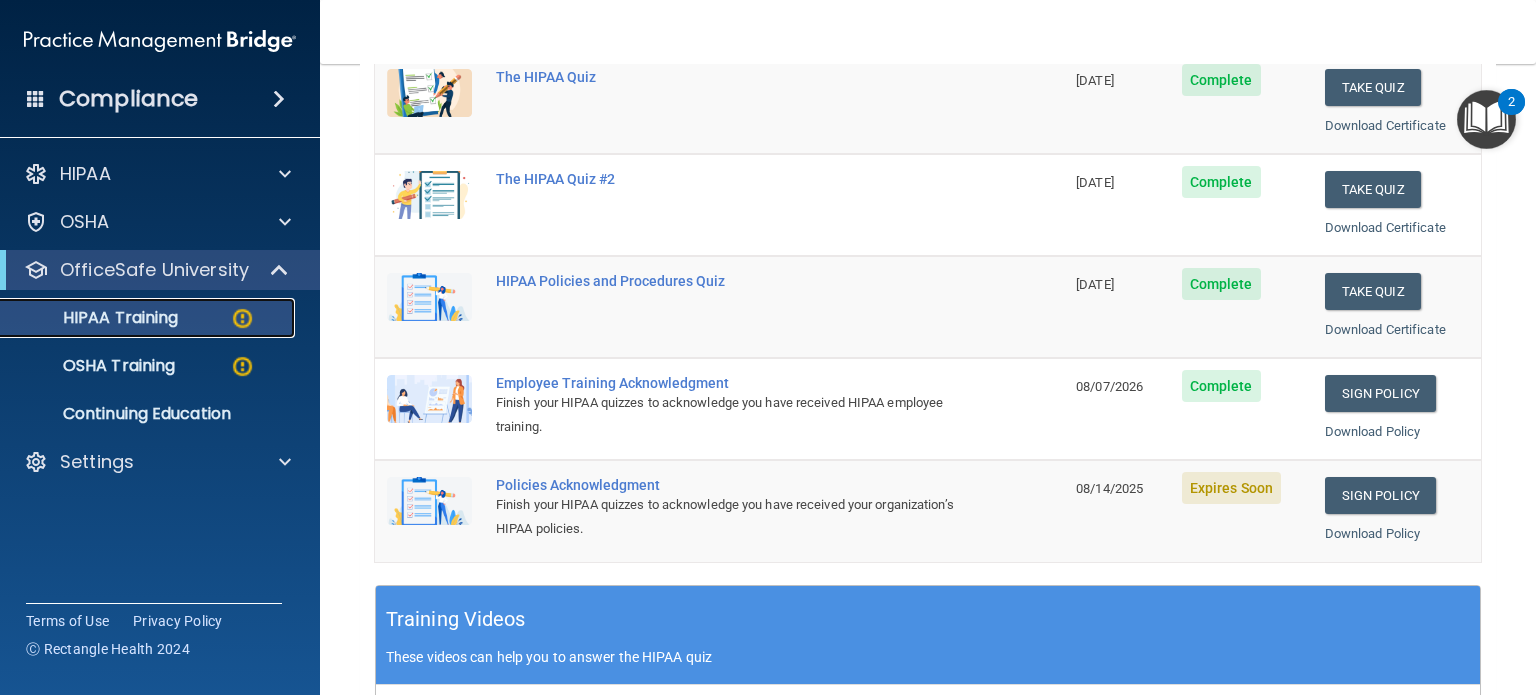 scroll, scrollTop: 400, scrollLeft: 0, axis: vertical 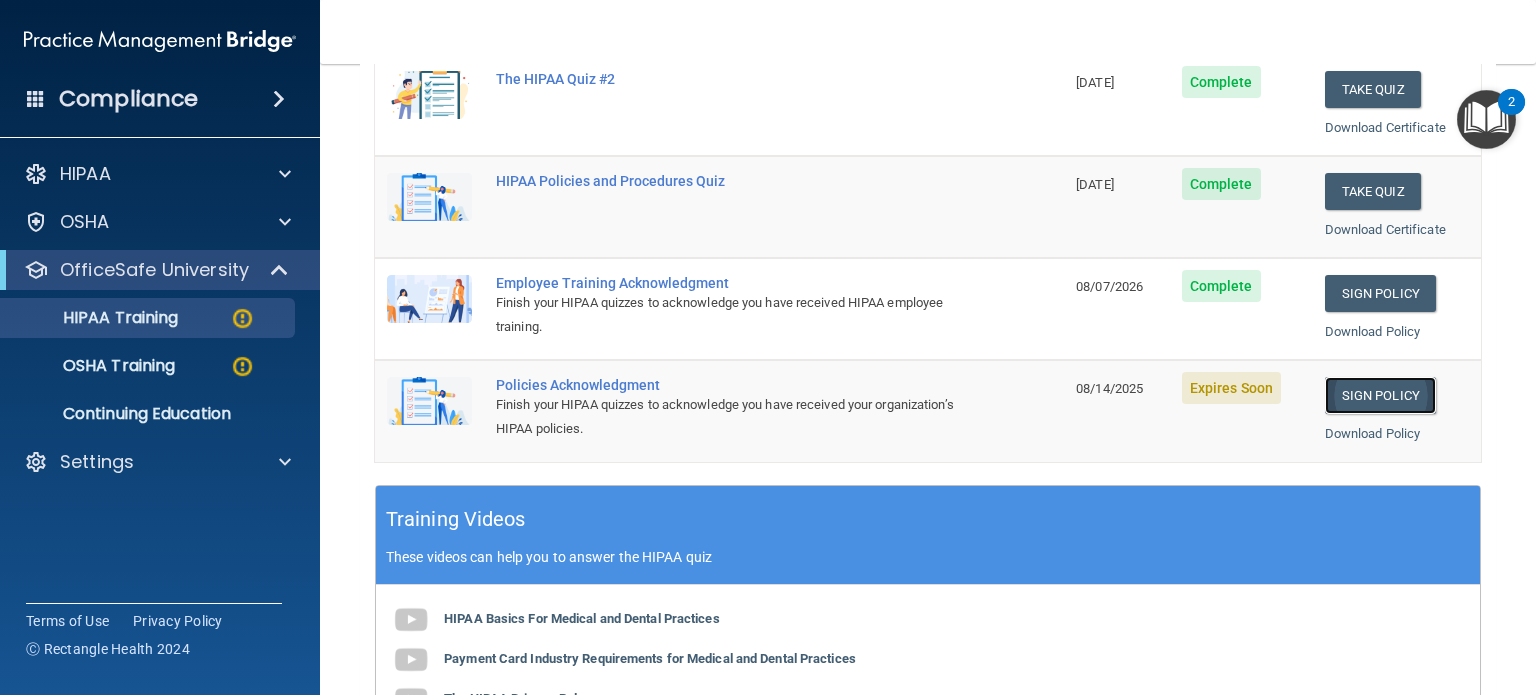 click on "Sign Policy" at bounding box center (1380, 395) 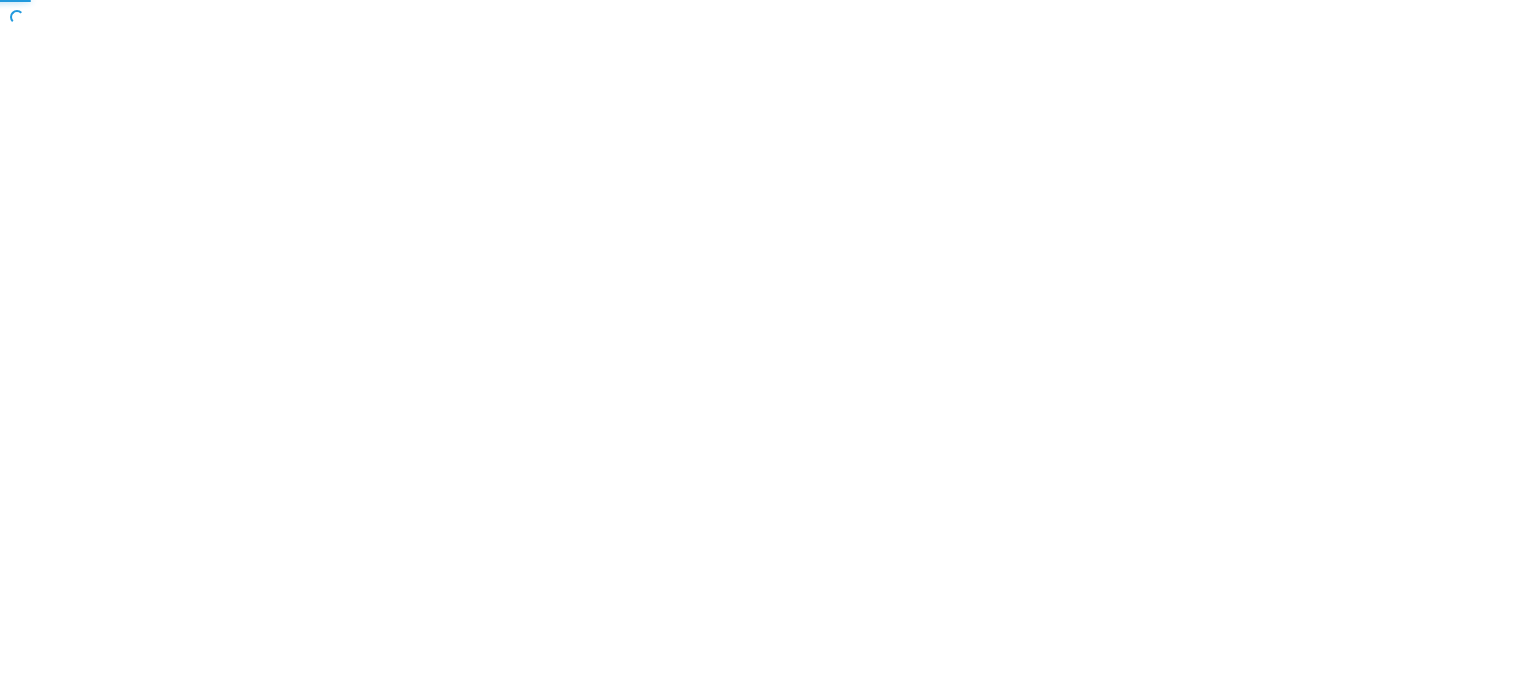 scroll, scrollTop: 0, scrollLeft: 0, axis: both 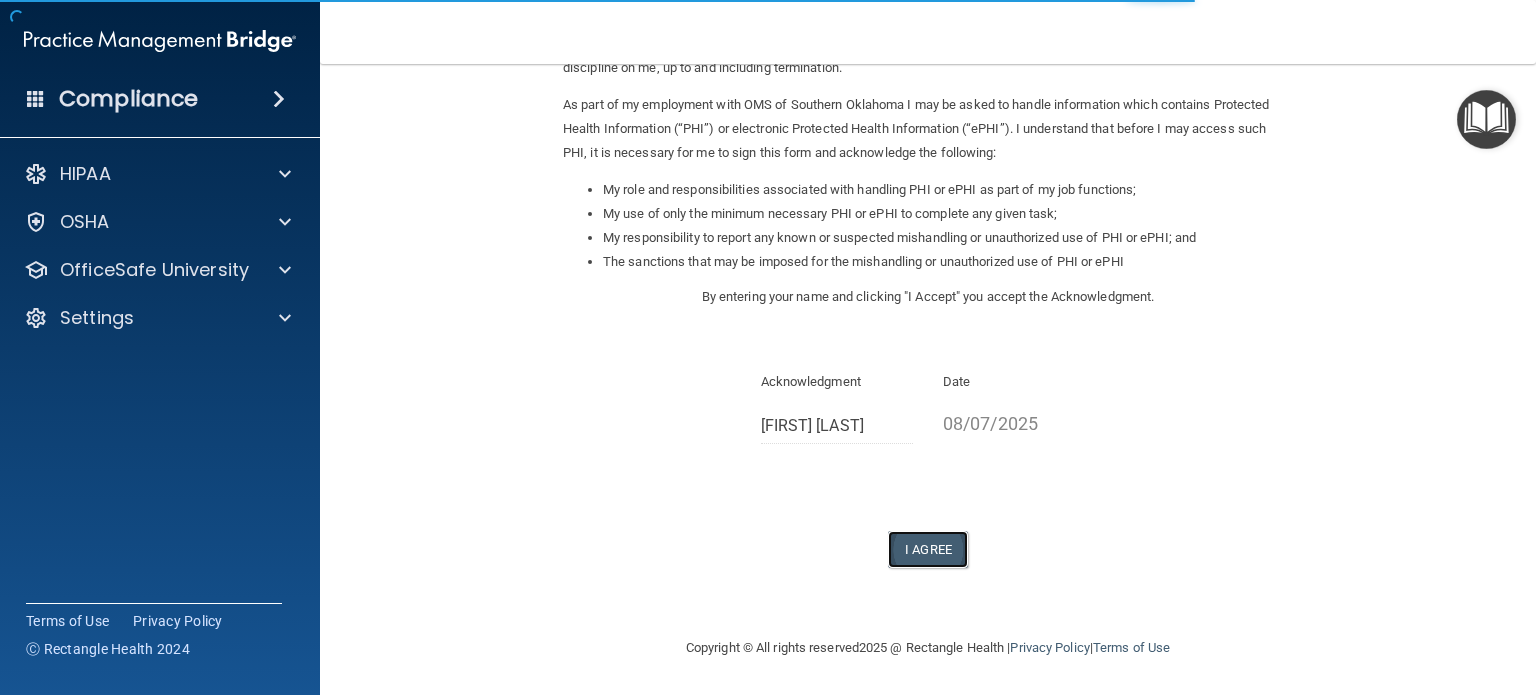 click on "I Agree" at bounding box center [928, 549] 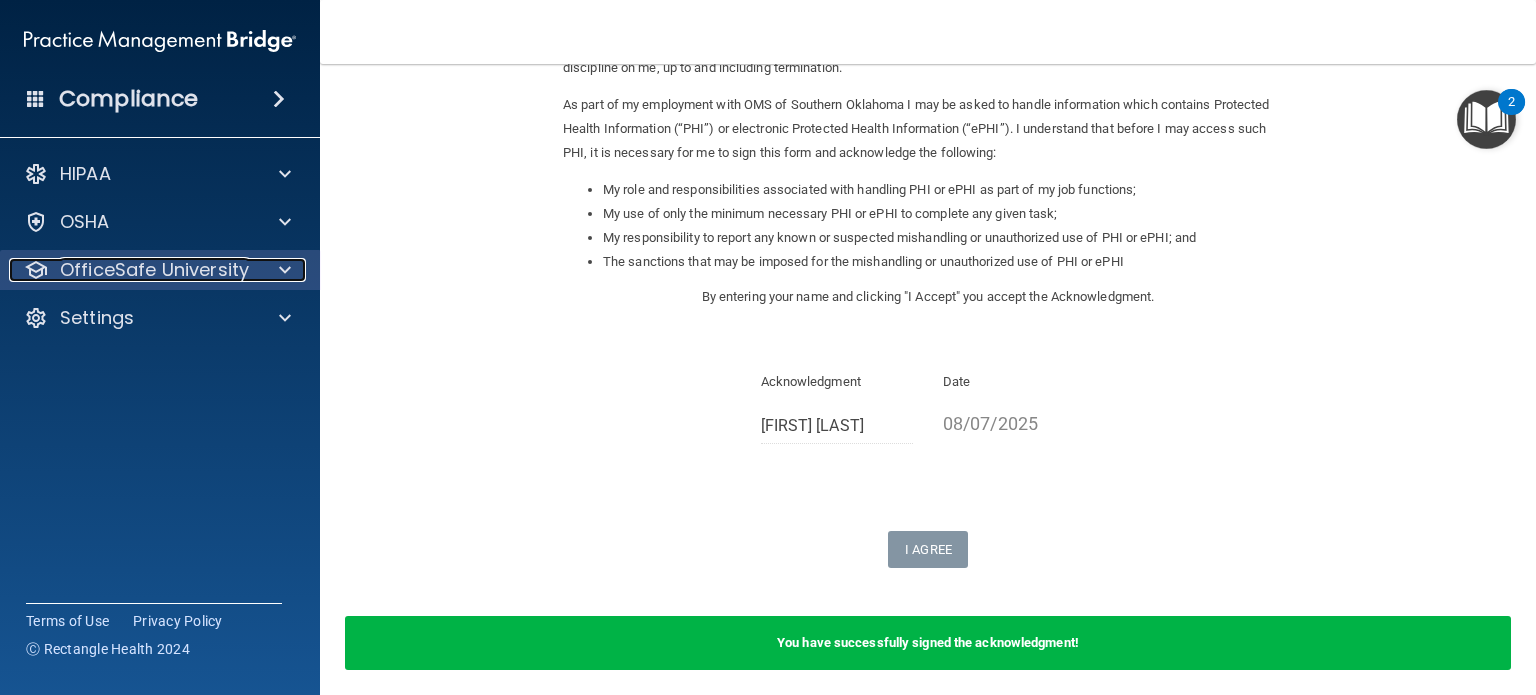 click on "OfficeSafe University" at bounding box center [154, 270] 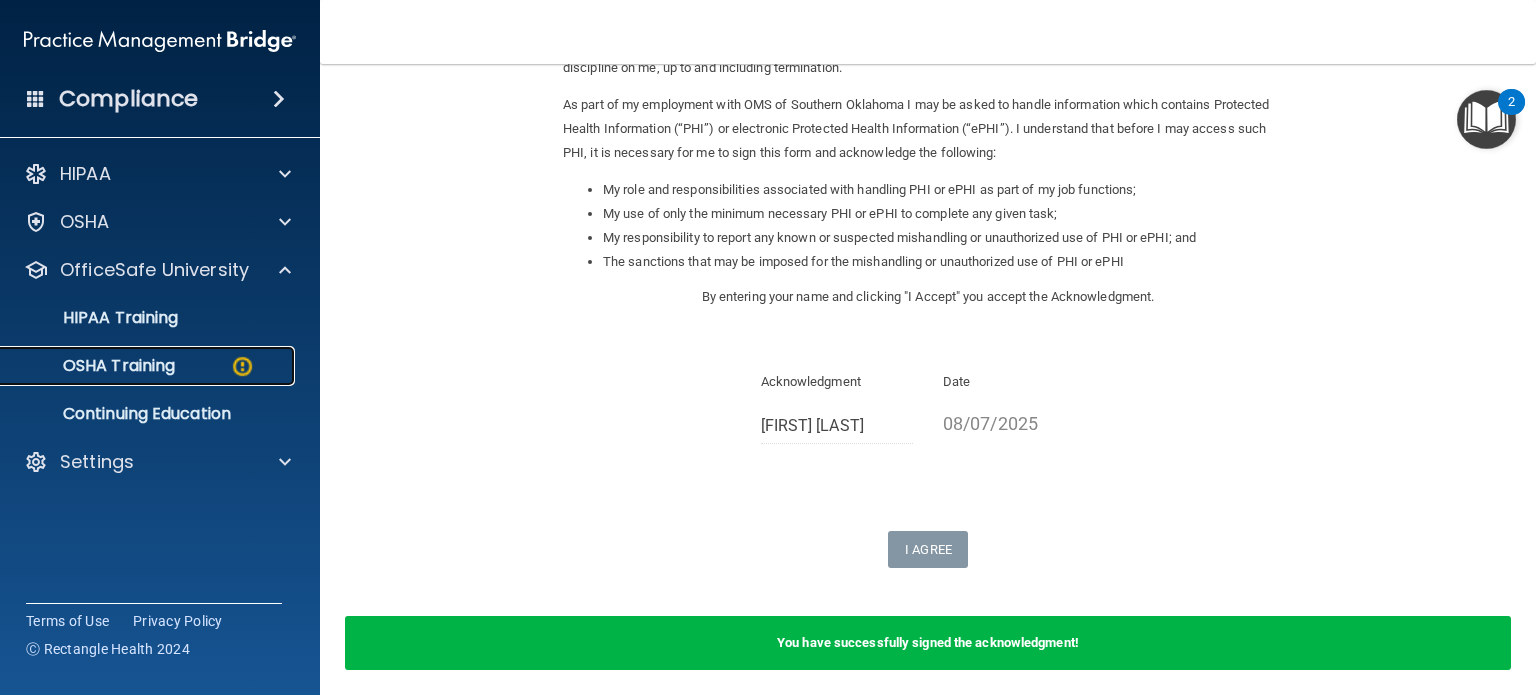 click on "OSHA Training" at bounding box center (94, 366) 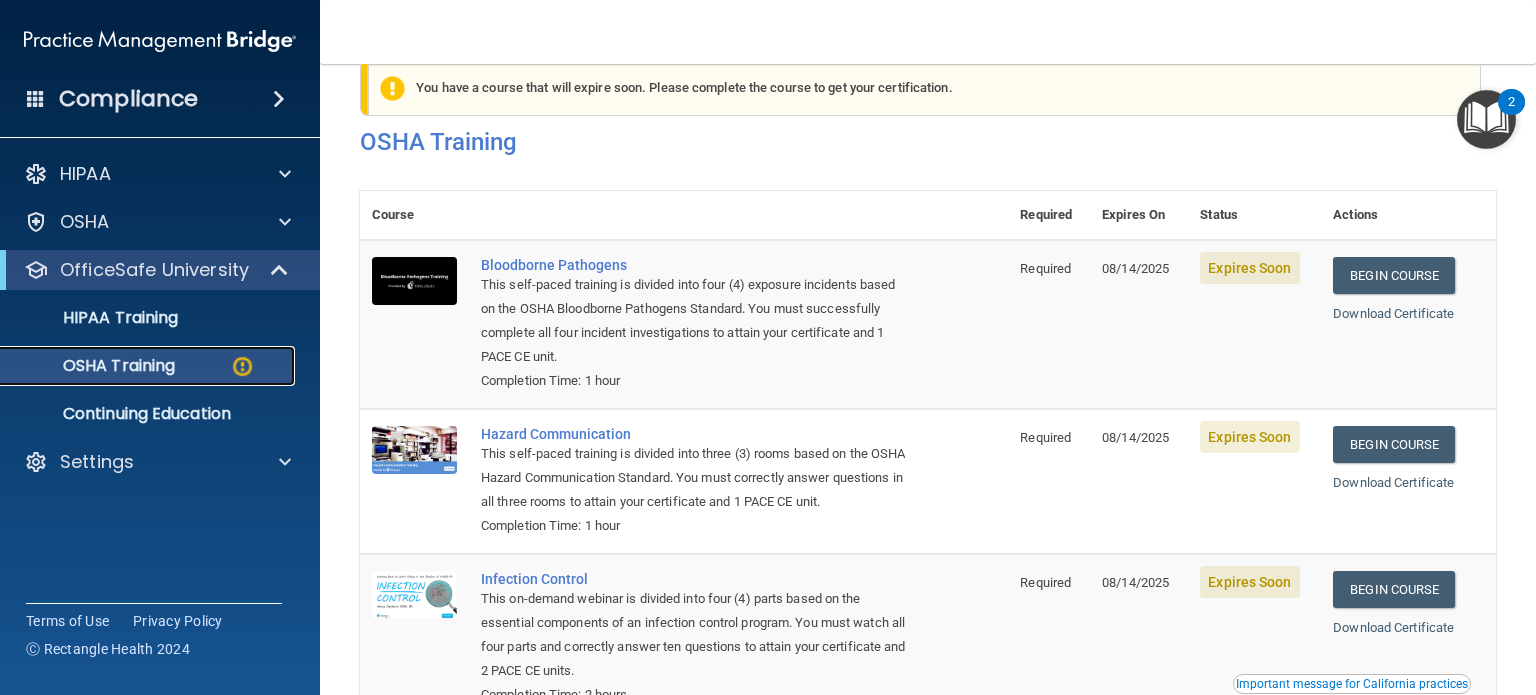 scroll, scrollTop: 0, scrollLeft: 0, axis: both 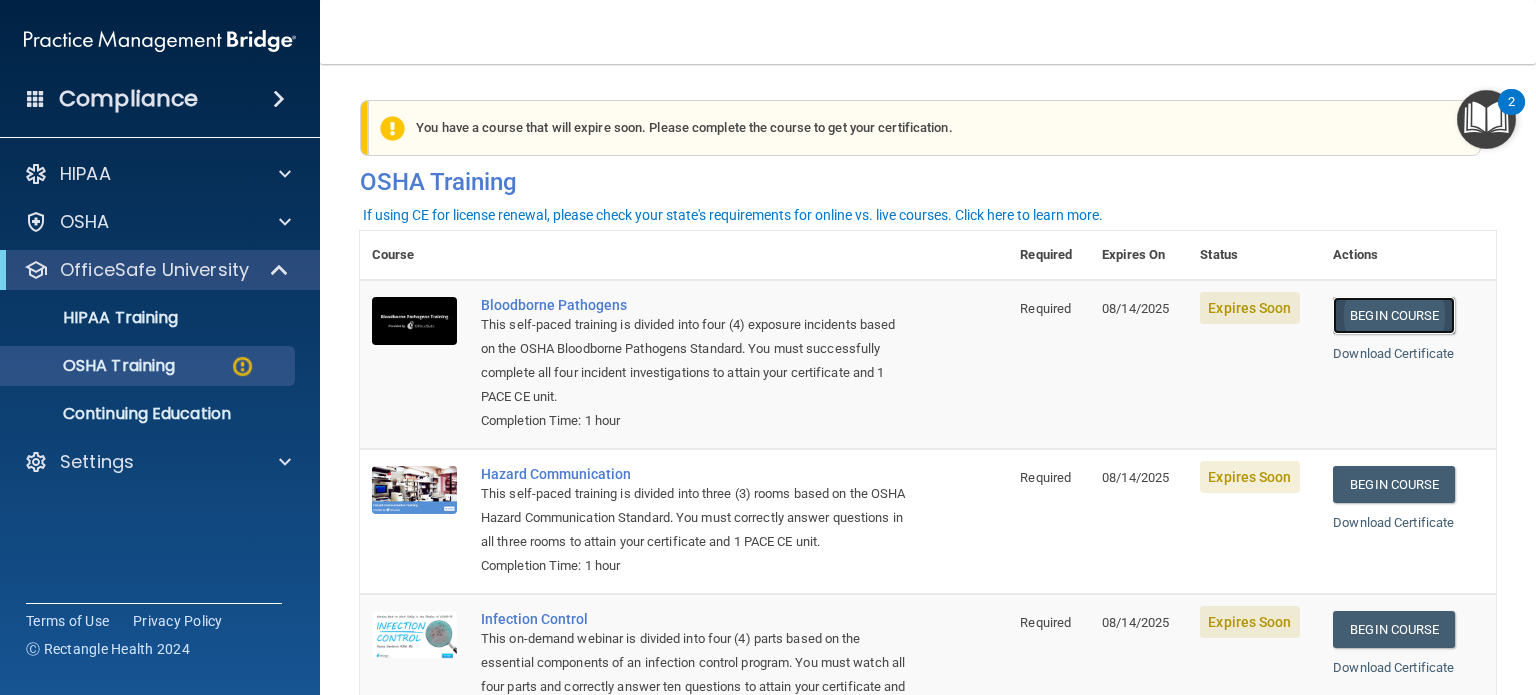 click on "Begin Course" at bounding box center [1394, 315] 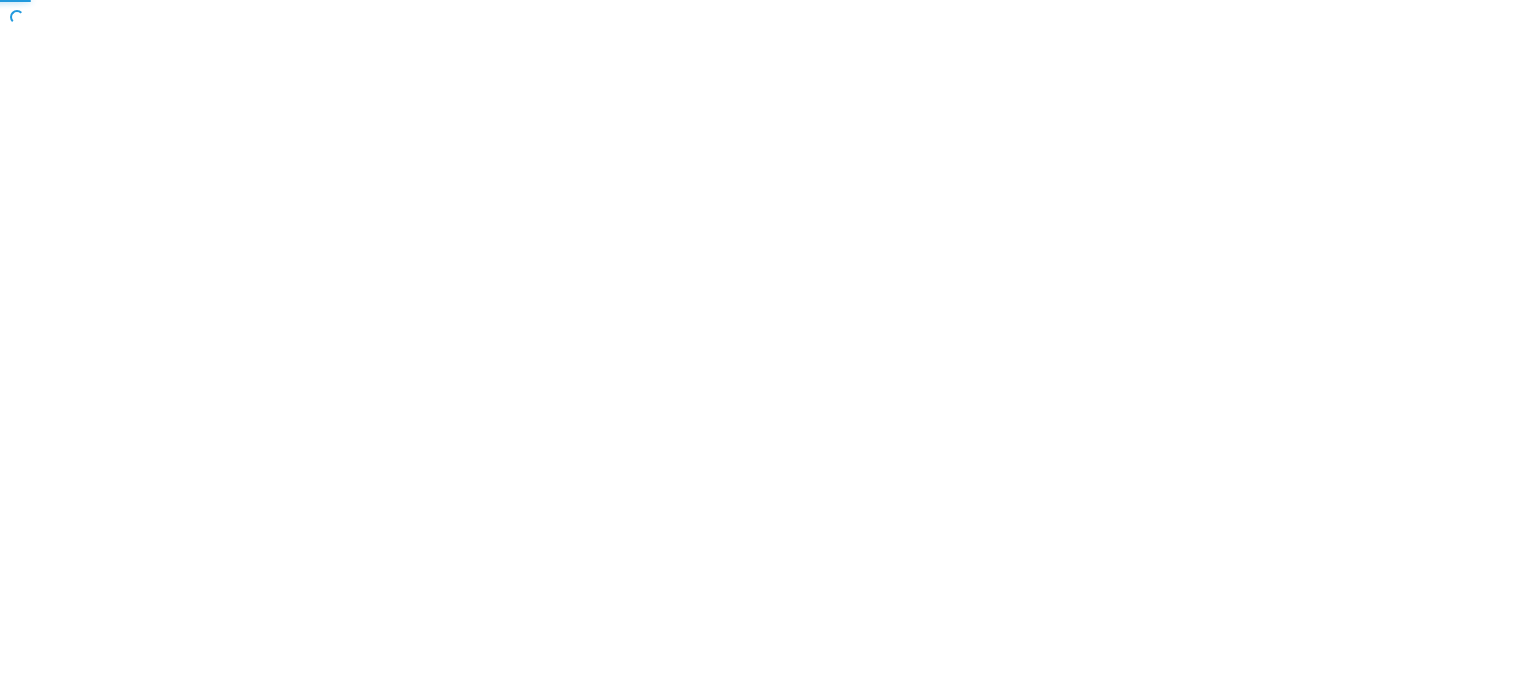 scroll, scrollTop: 0, scrollLeft: 0, axis: both 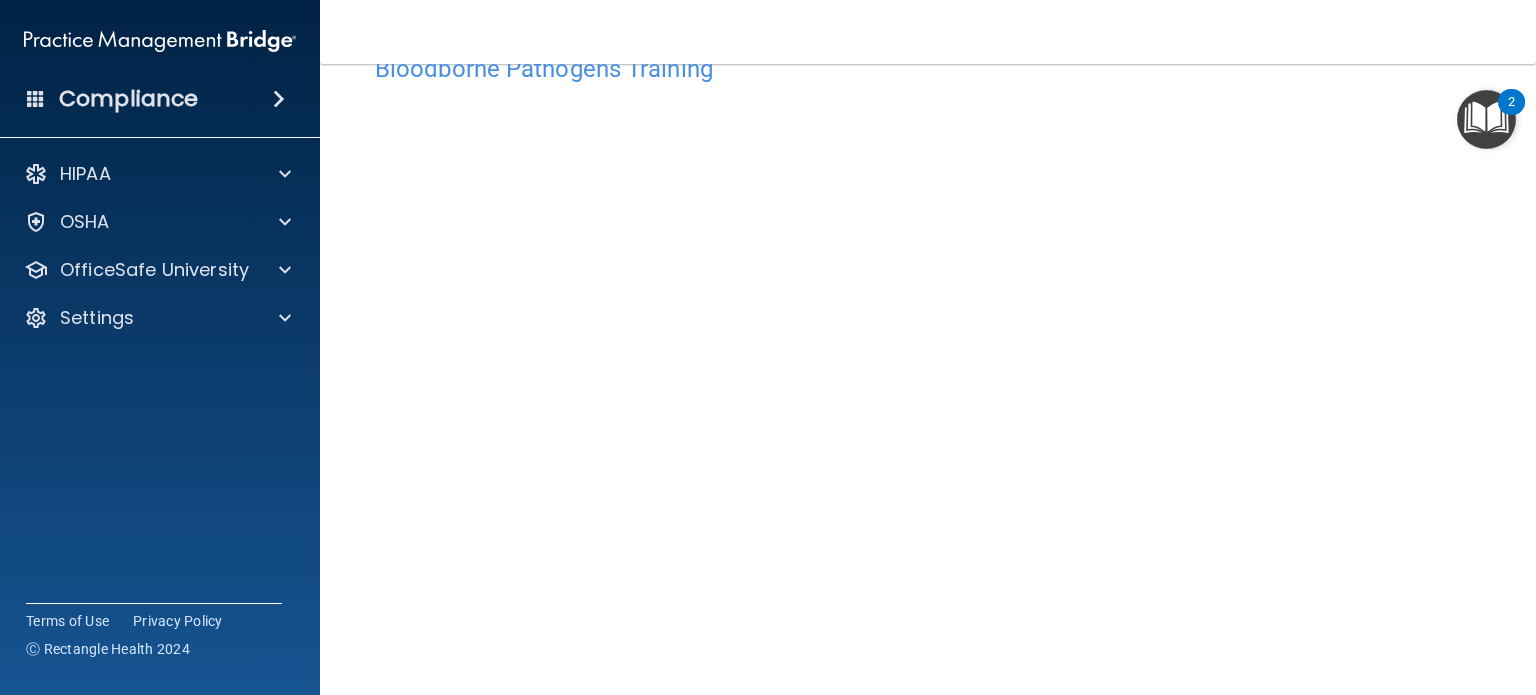 click on "Toggle navigation                                                                                                     [FIRST] [LAST]   jamie.vernon@example.com                            Manage My Enterprise              OMS of Southern Oklahoma     Manage My Location" at bounding box center [928, 32] 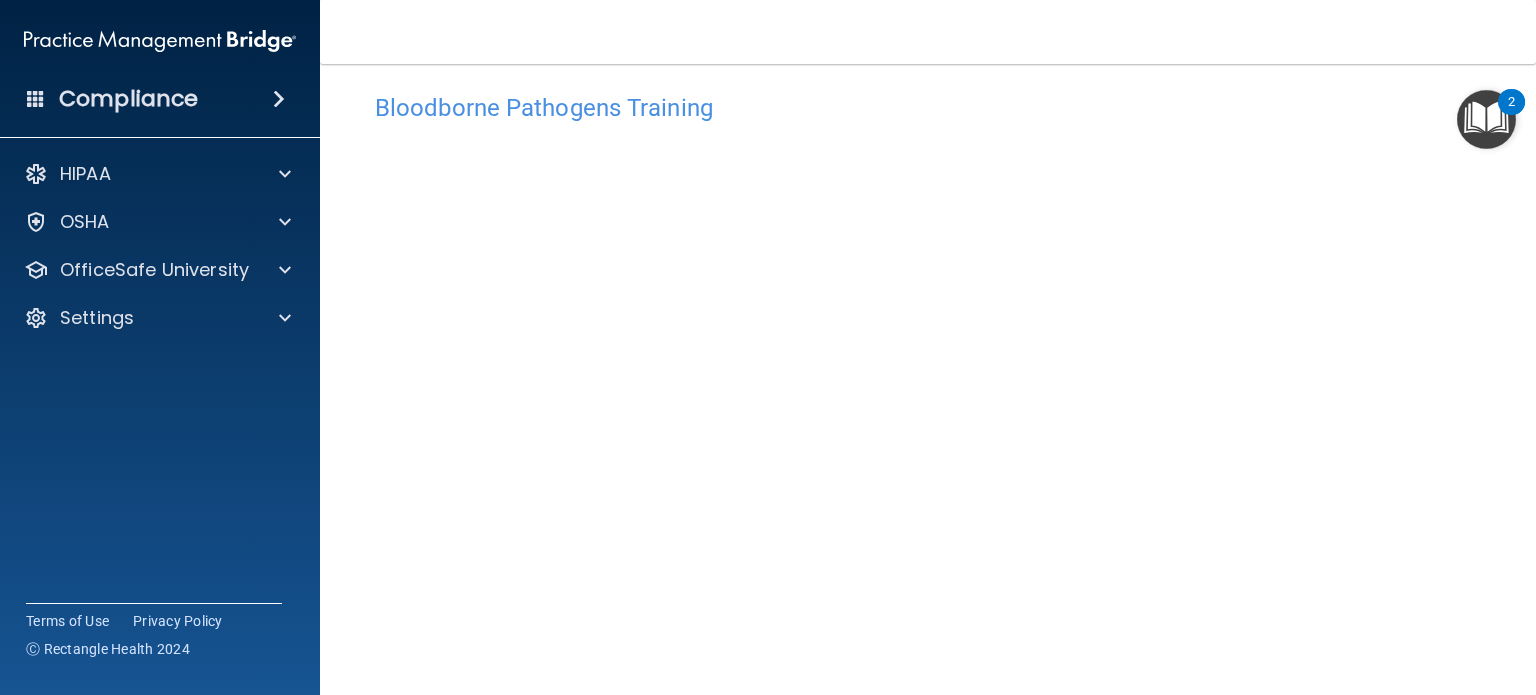 scroll, scrollTop: 0, scrollLeft: 0, axis: both 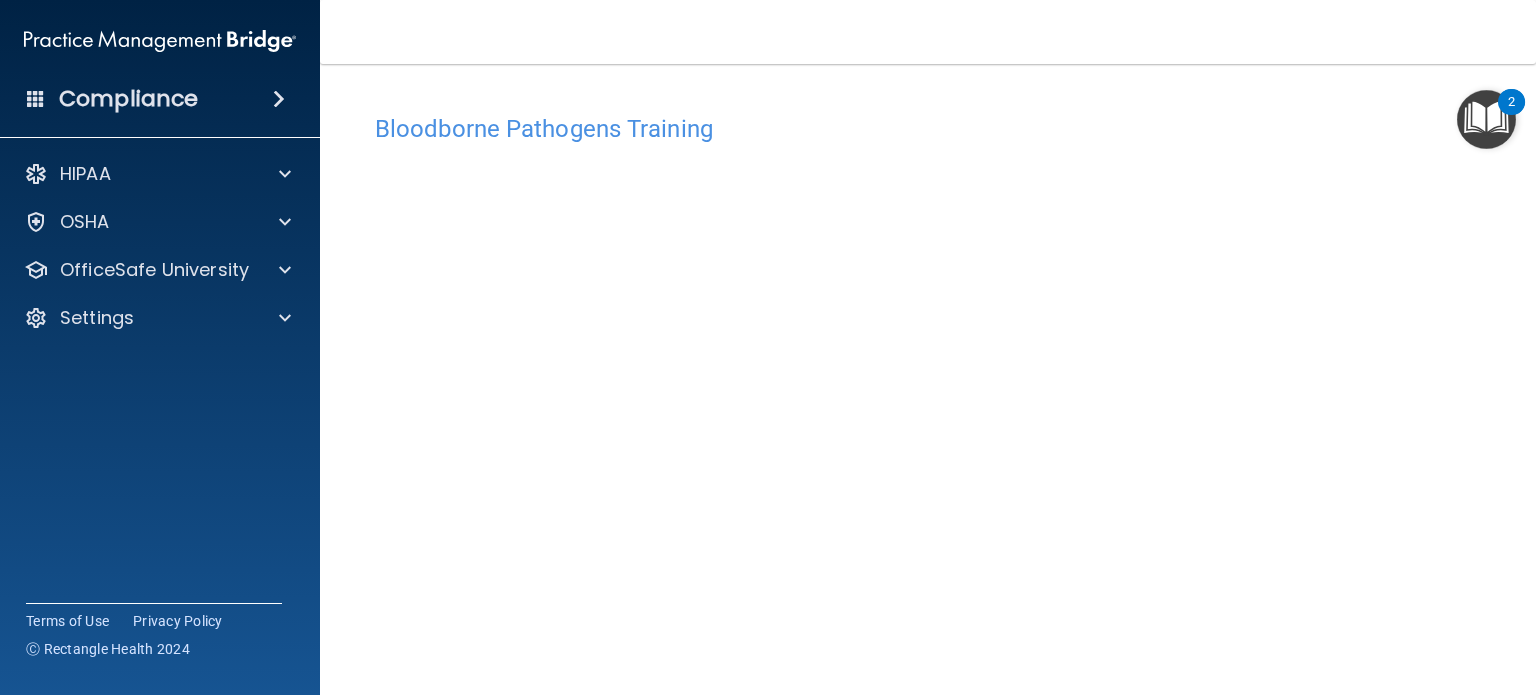click on "Bloodborne Pathogens Training" at bounding box center (928, 129) 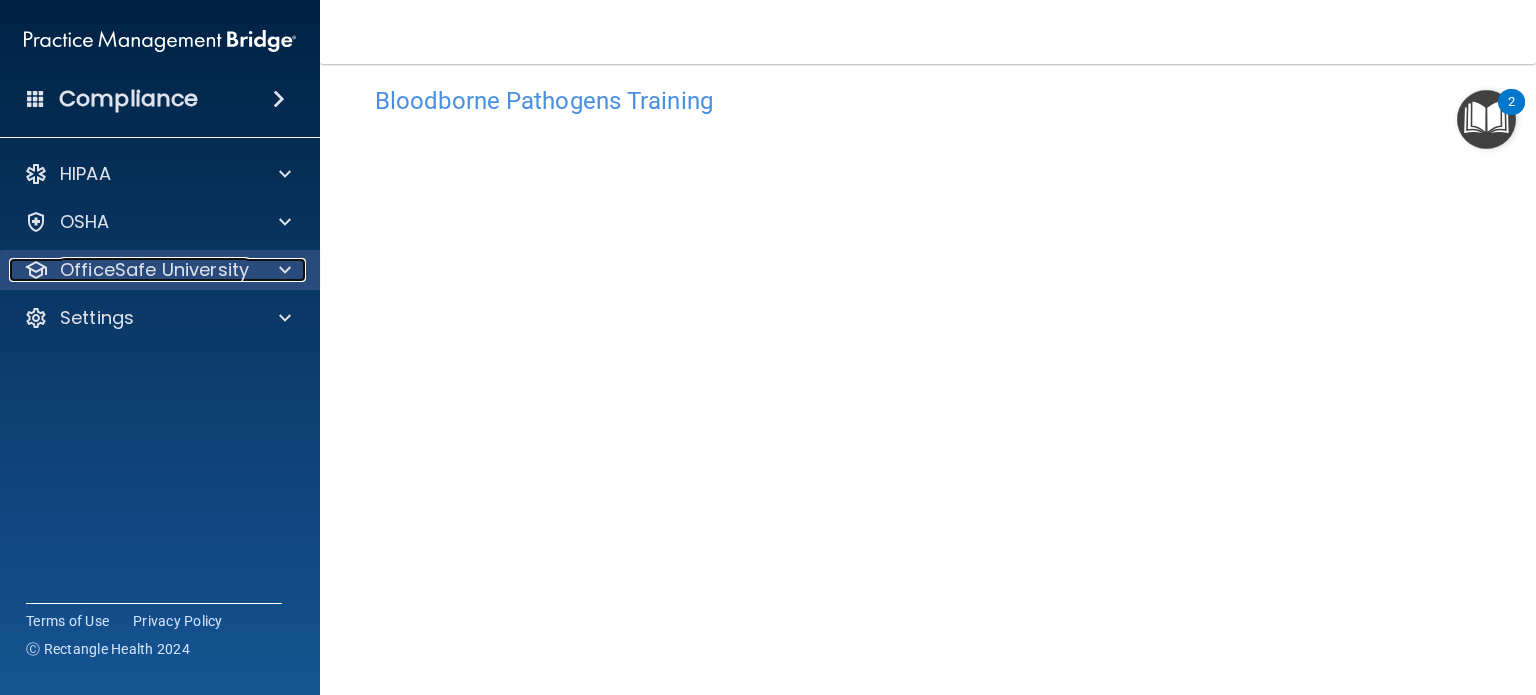 click on "OfficeSafe University" at bounding box center (154, 270) 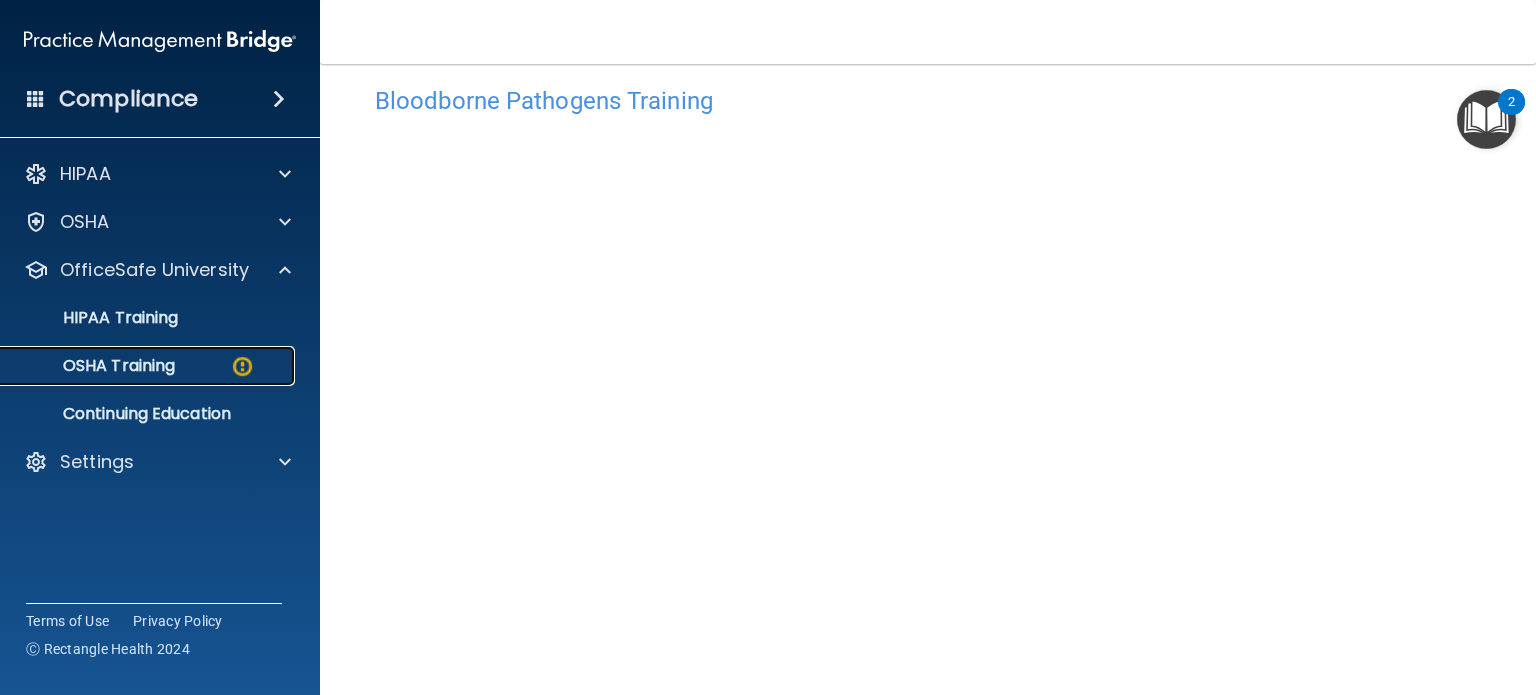 click on "OSHA Training" at bounding box center [149, 366] 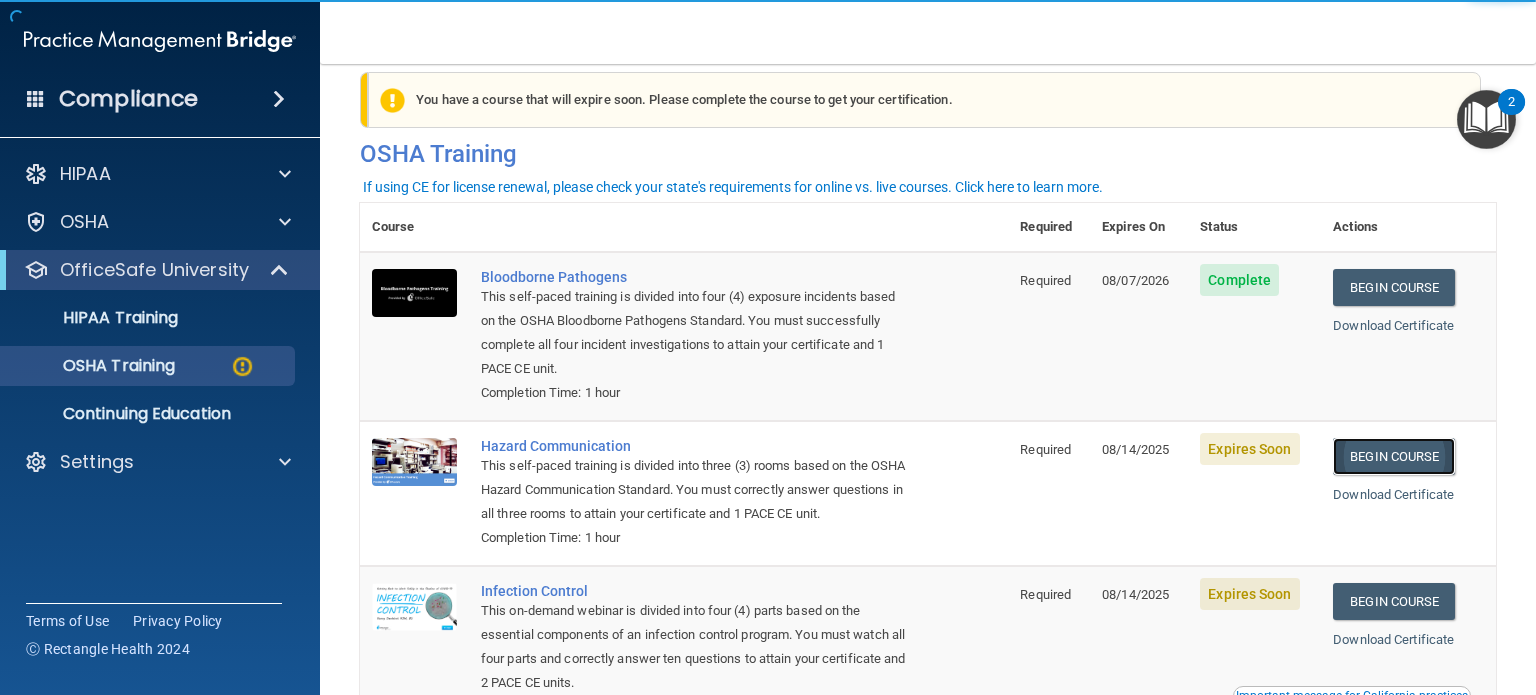 click on "Begin Course" at bounding box center (1394, 456) 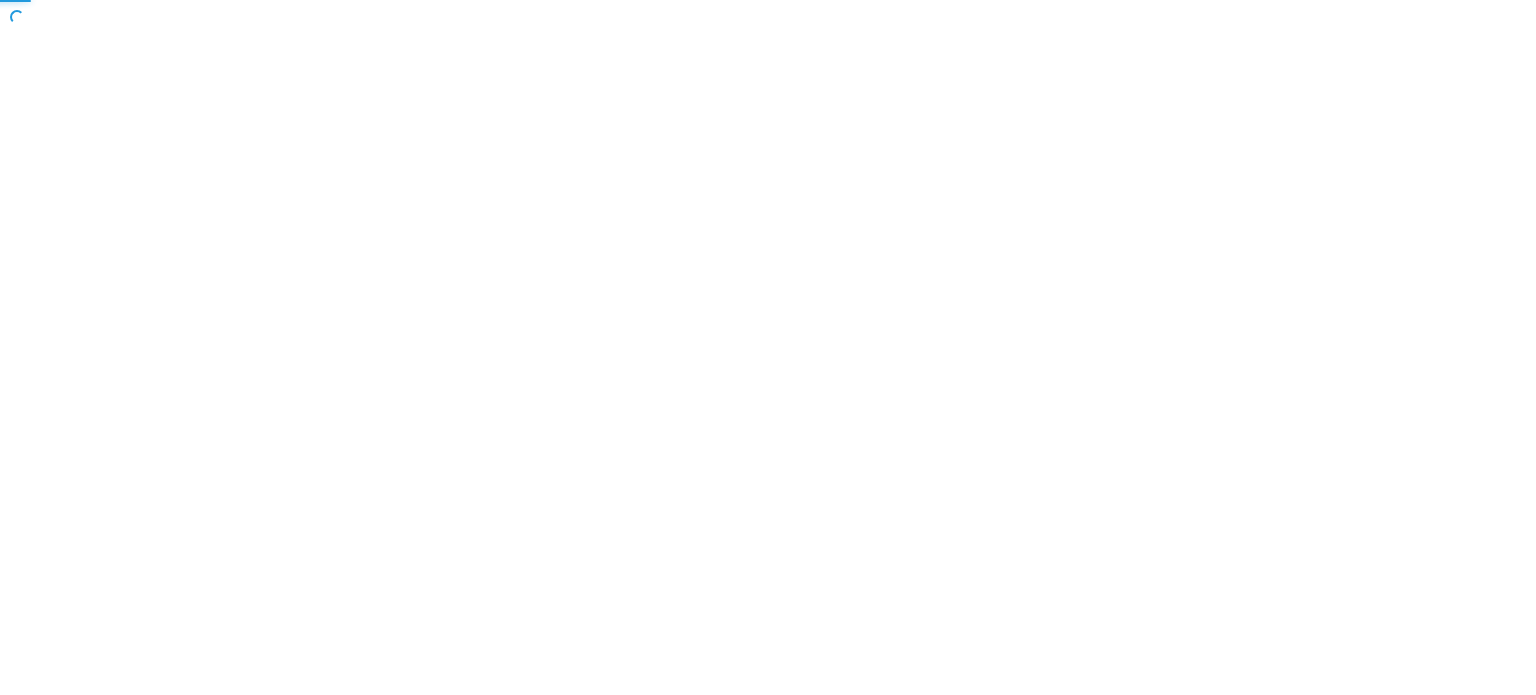 scroll, scrollTop: 0, scrollLeft: 0, axis: both 